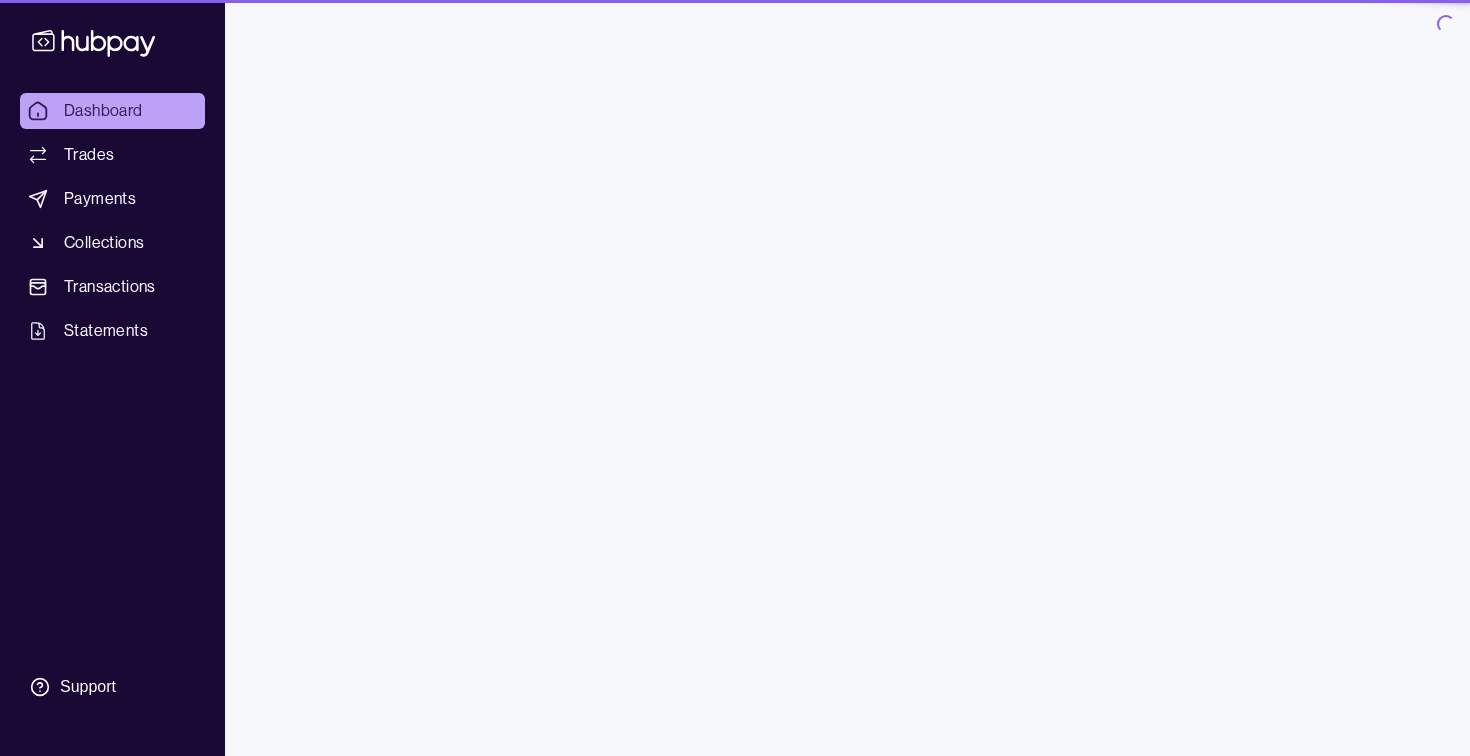 scroll, scrollTop: 0, scrollLeft: 0, axis: both 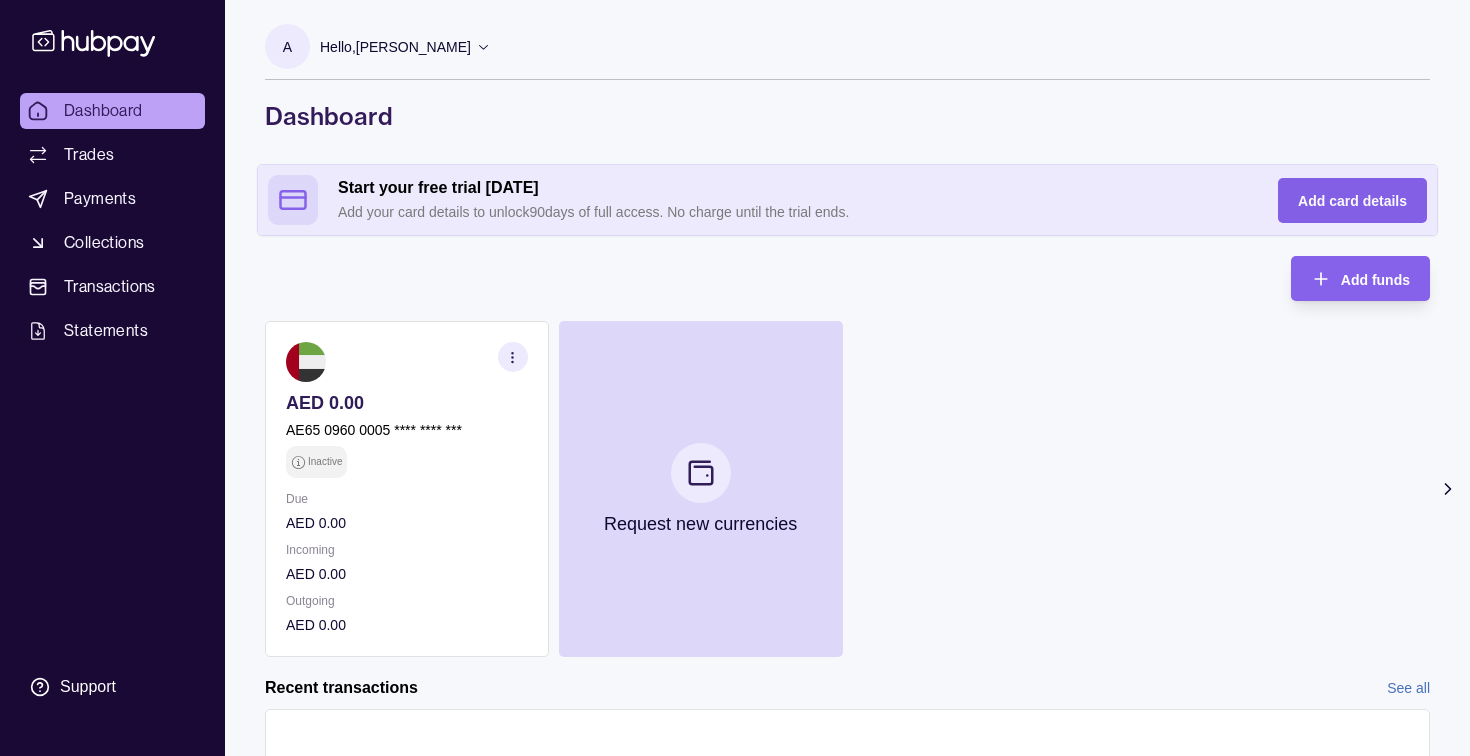 click on "Add card details" at bounding box center [1337, 200] 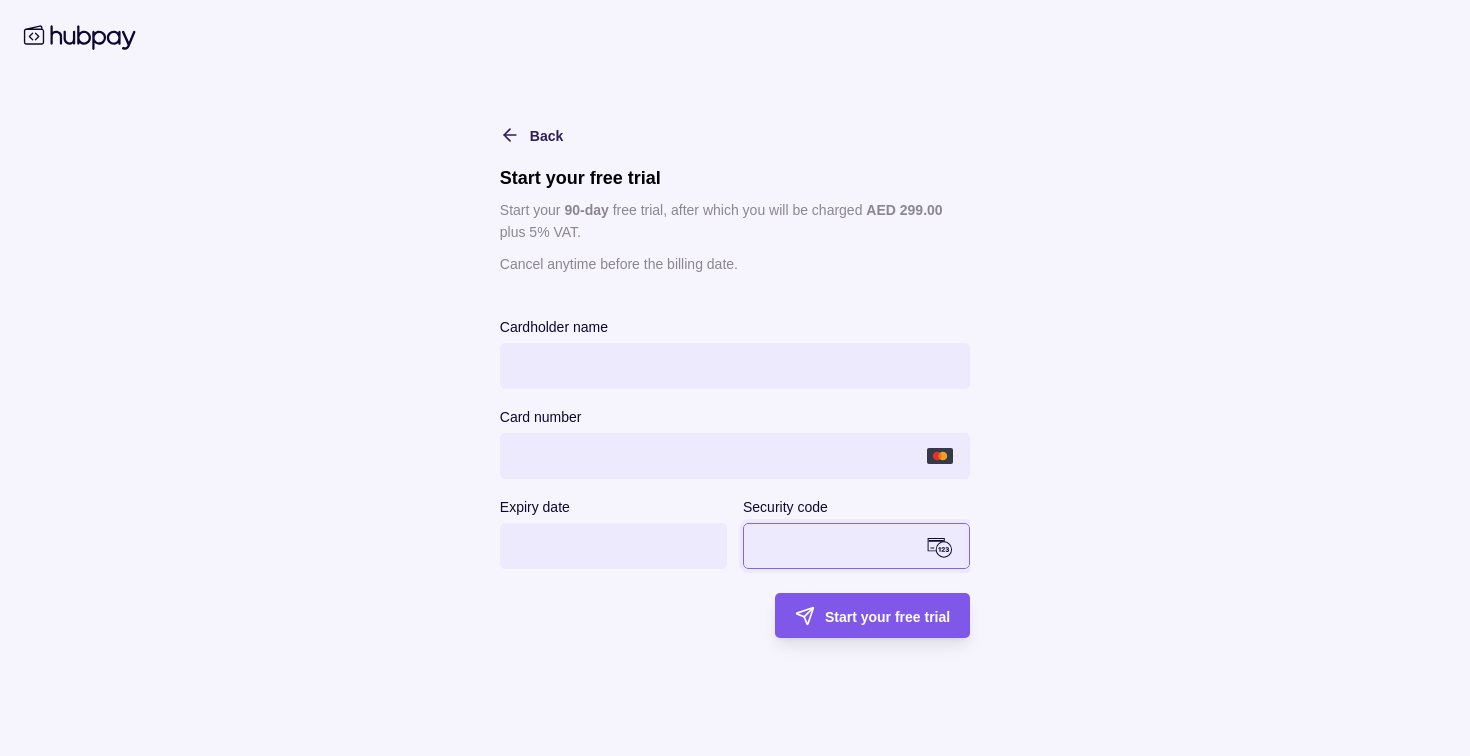 click on "Start your free trial" at bounding box center [887, 617] 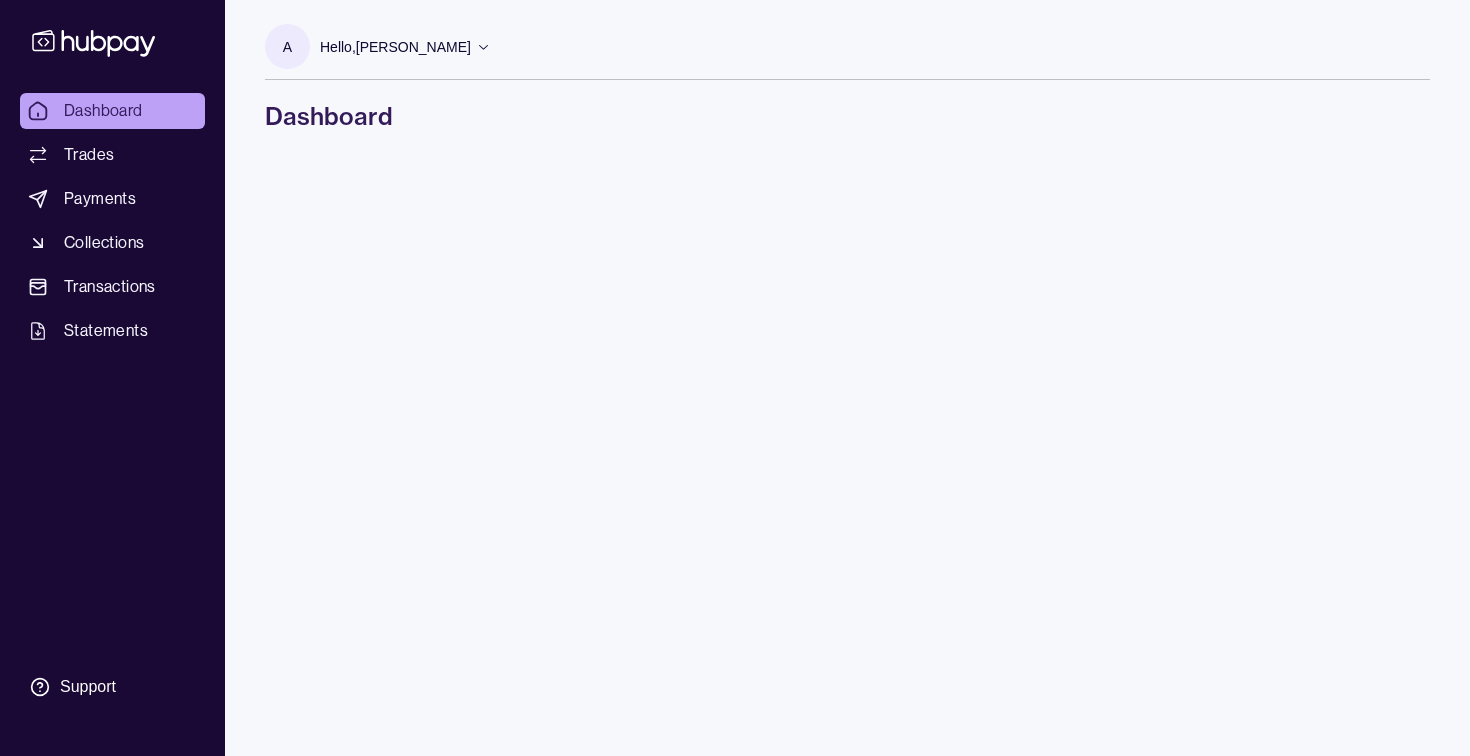 scroll, scrollTop: 0, scrollLeft: 0, axis: both 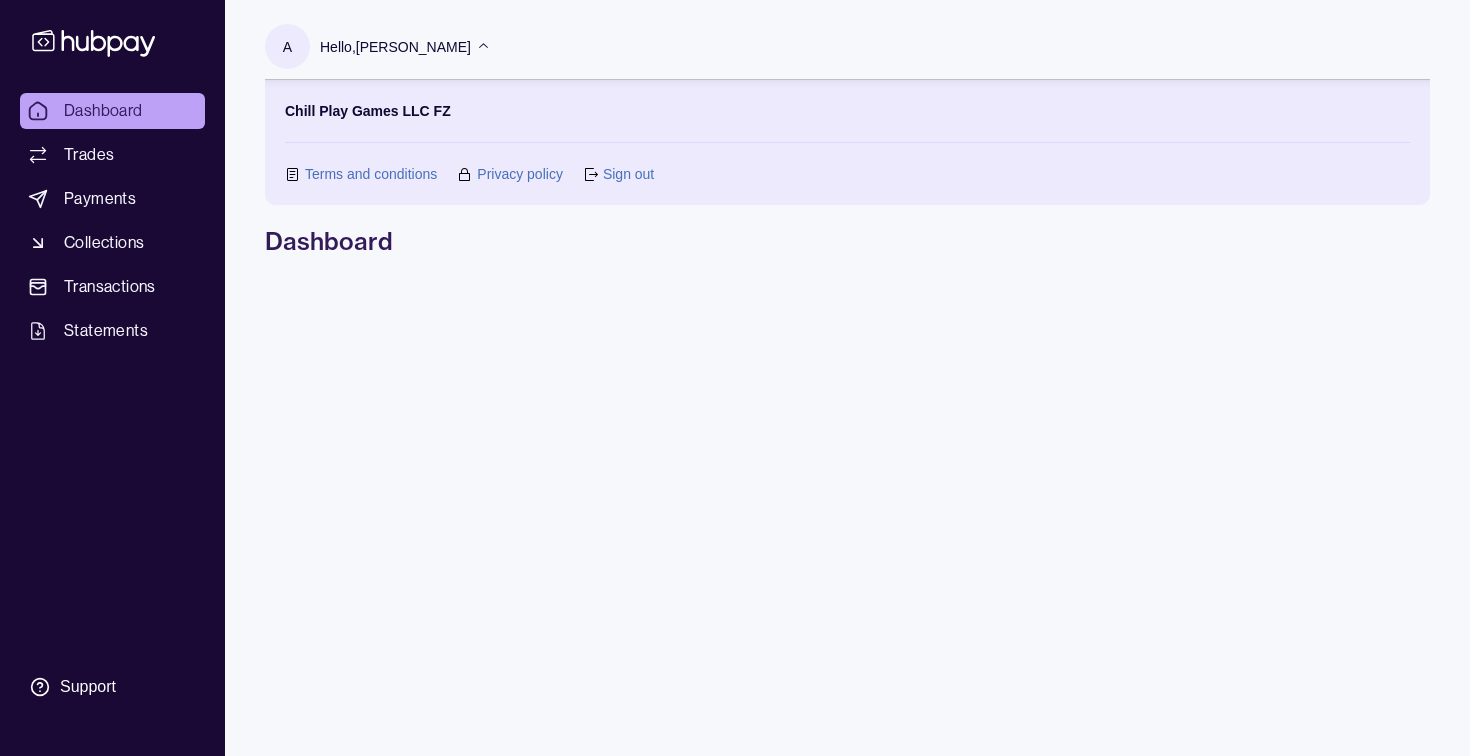 click on "Chill Play Games LLC FZ" at bounding box center [368, 111] 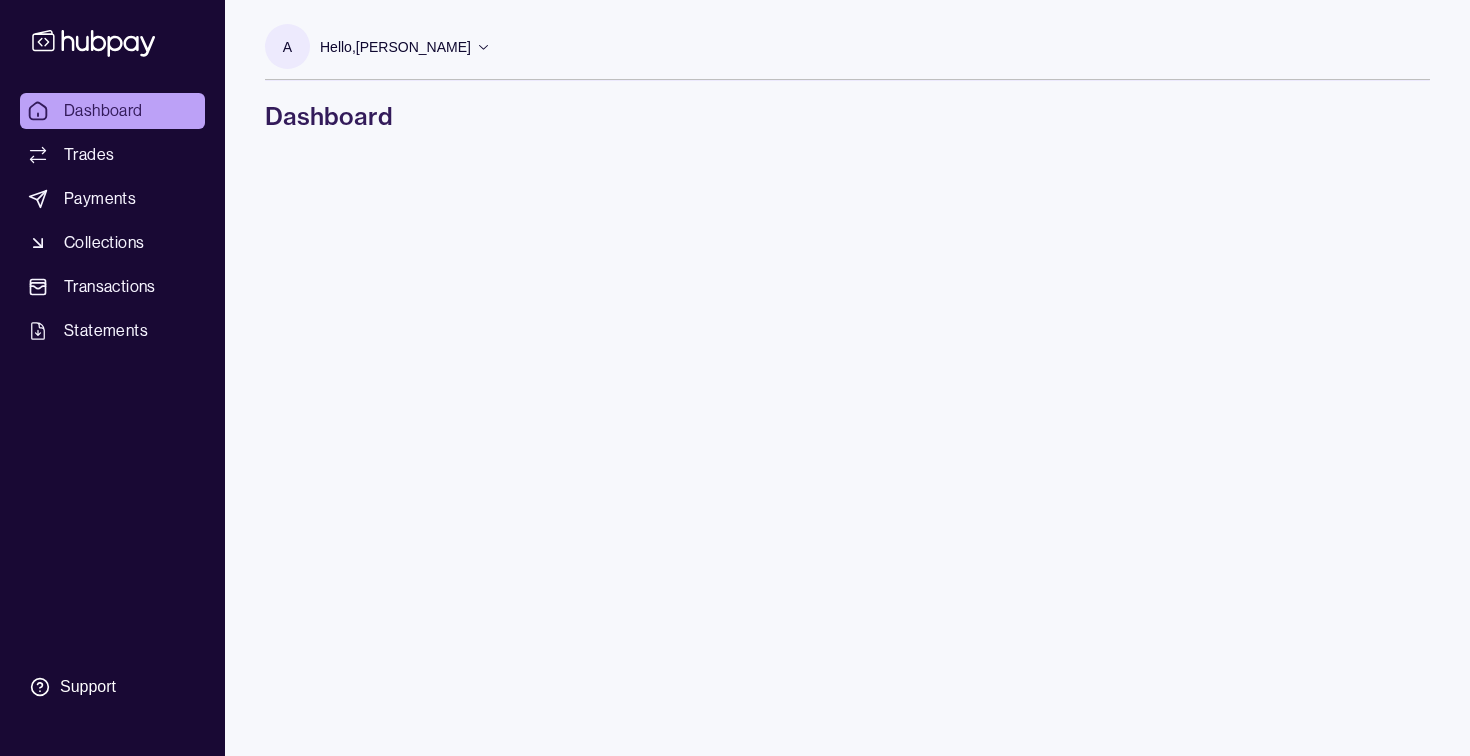click on "Dashboard" at bounding box center [847, 116] 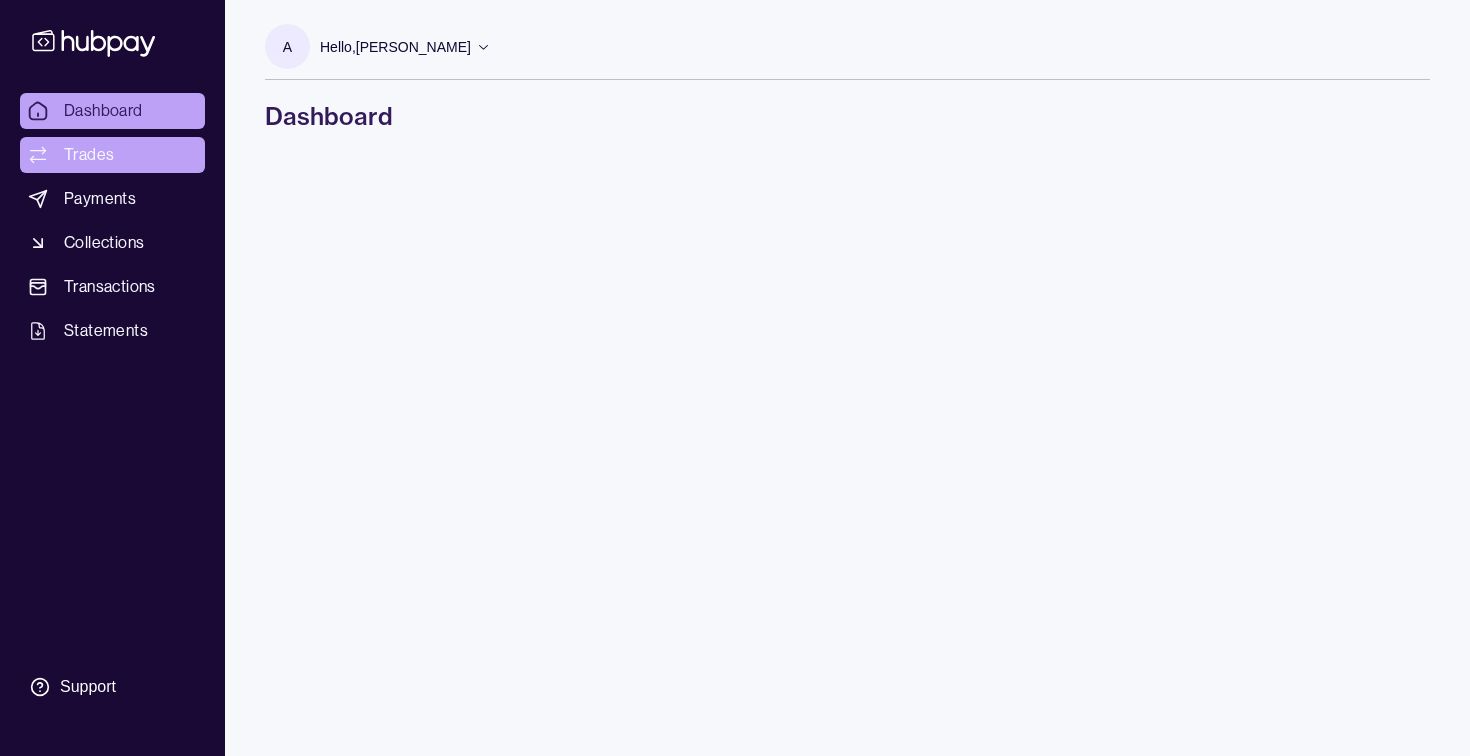 click on "Trades" at bounding box center (89, 155) 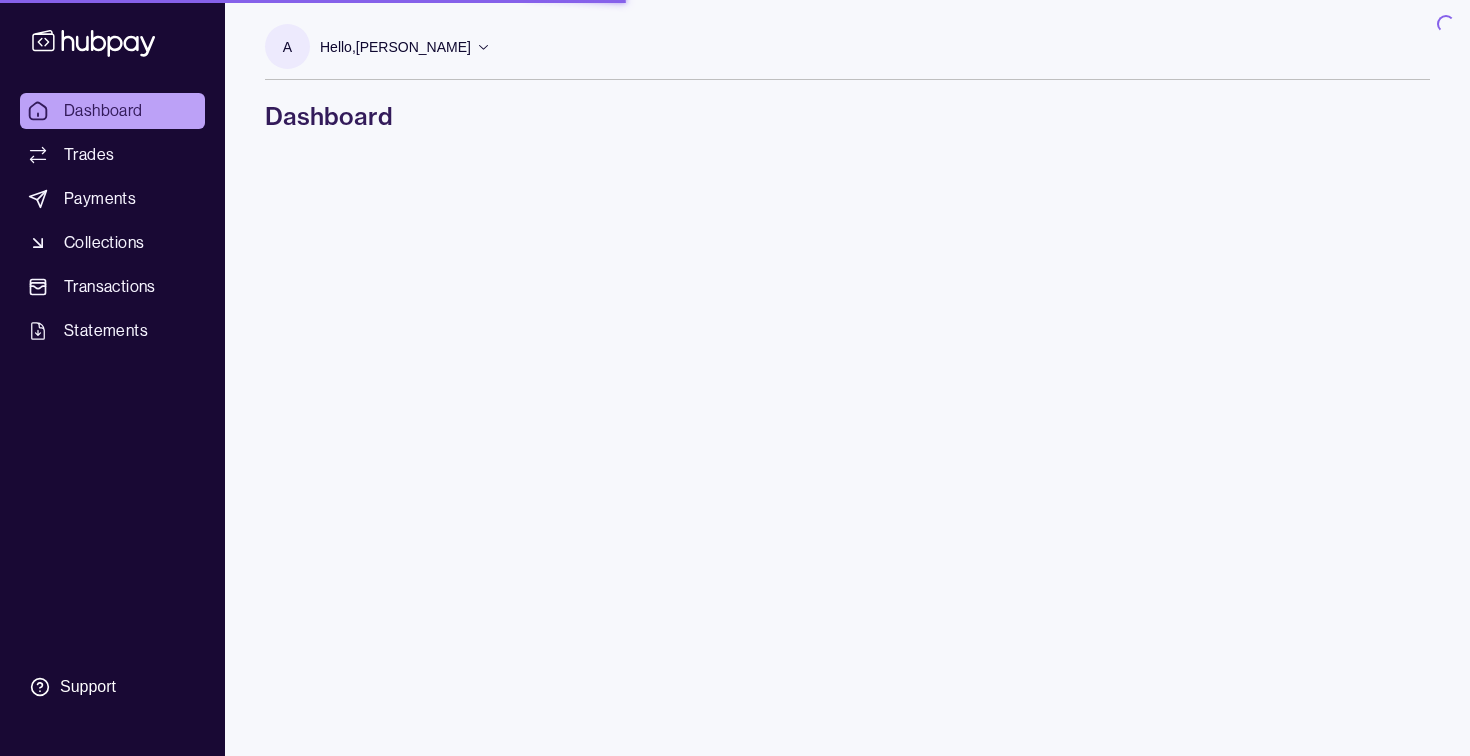 click on "Dashboard" at bounding box center (103, 111) 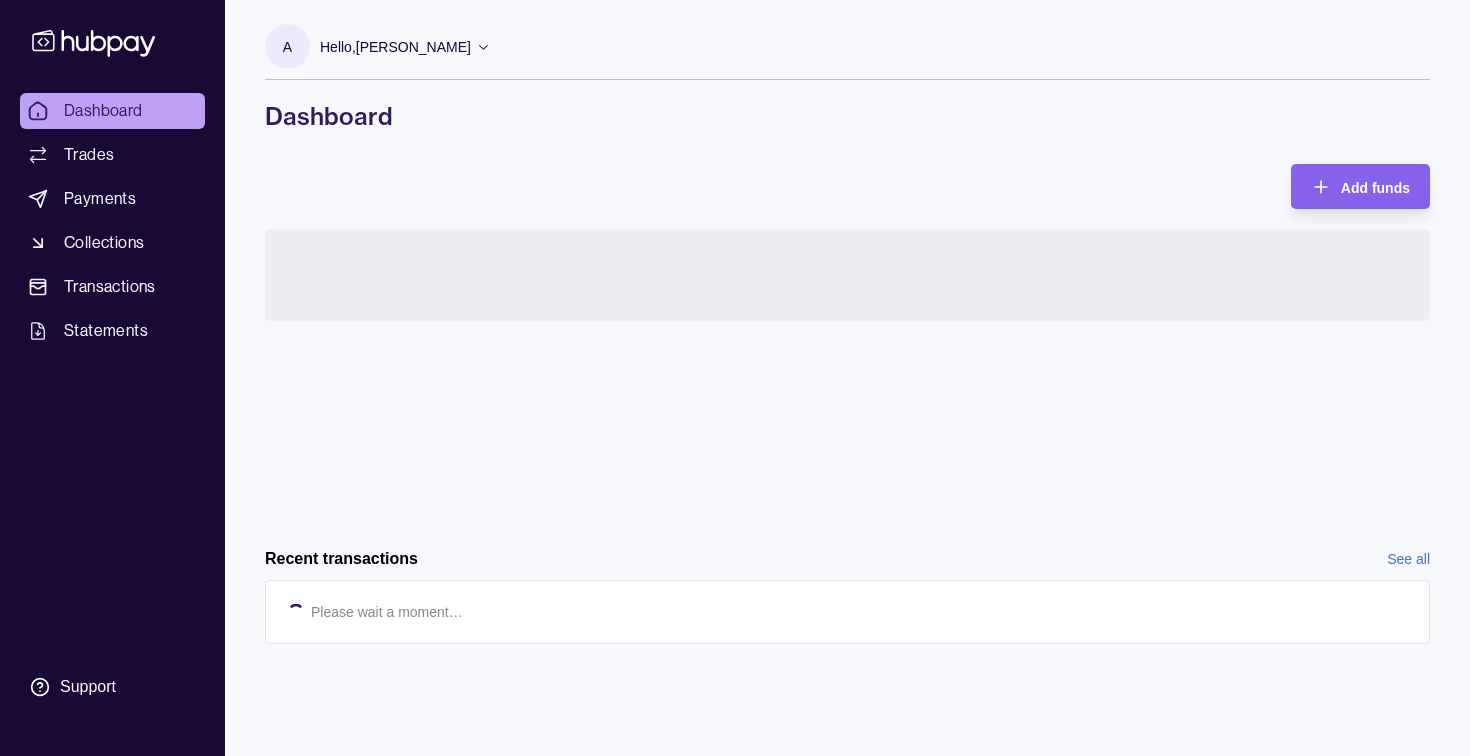 scroll, scrollTop: 0, scrollLeft: 0, axis: both 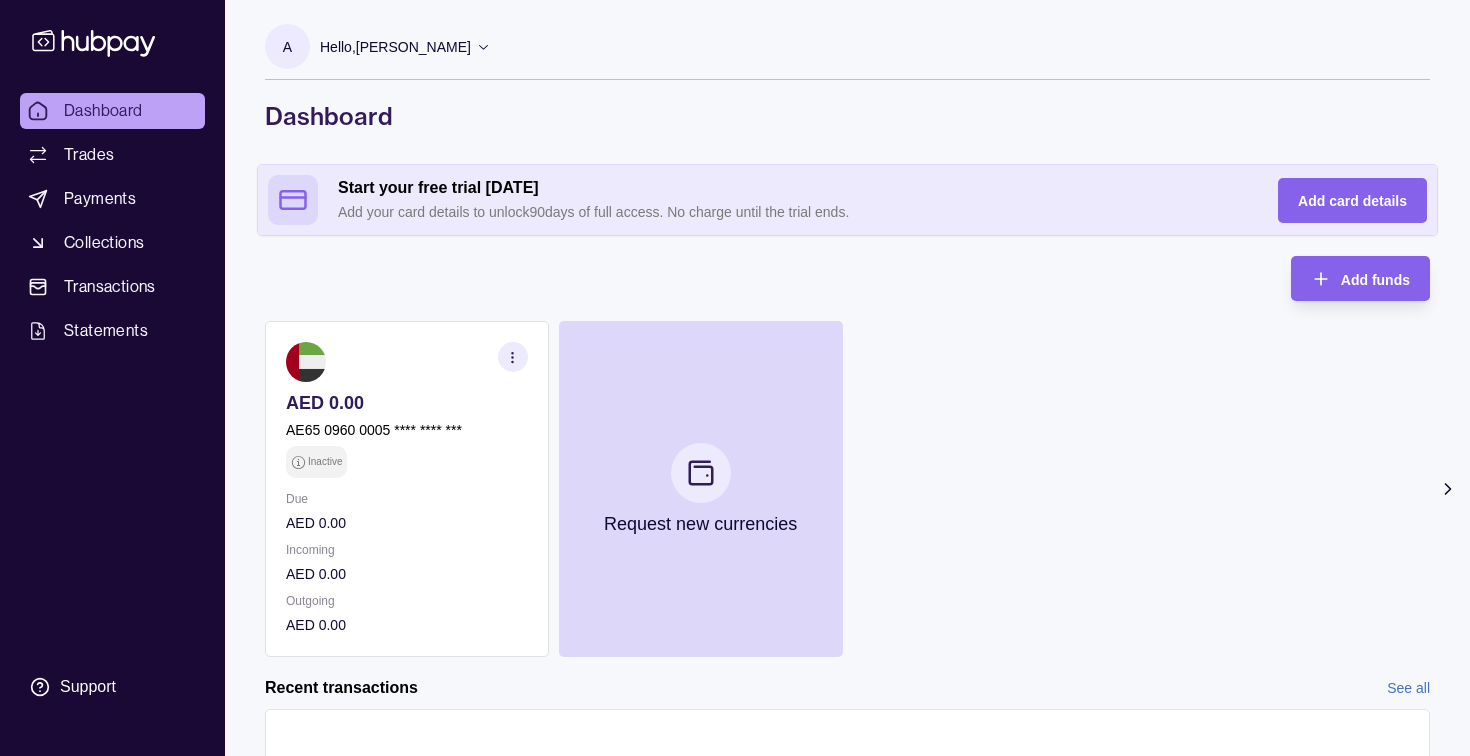click 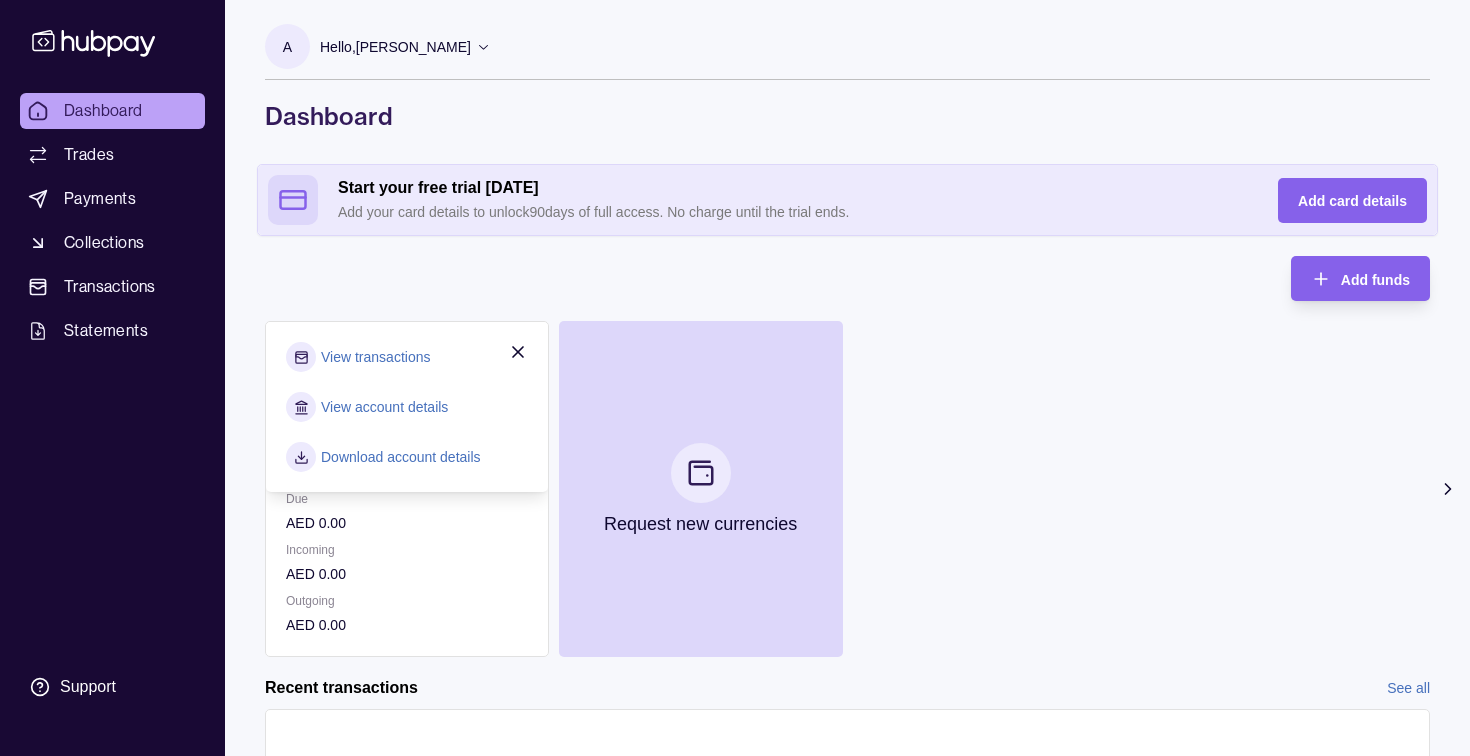 click on "Add funds AED 0.00 AE65 0960 0005 **** **** *** Inactive Due AED 0.00 Incoming AED 0.00 Outgoing AED 0.00 View transactions View account details Download account details Request new currencies" at bounding box center [847, 456] 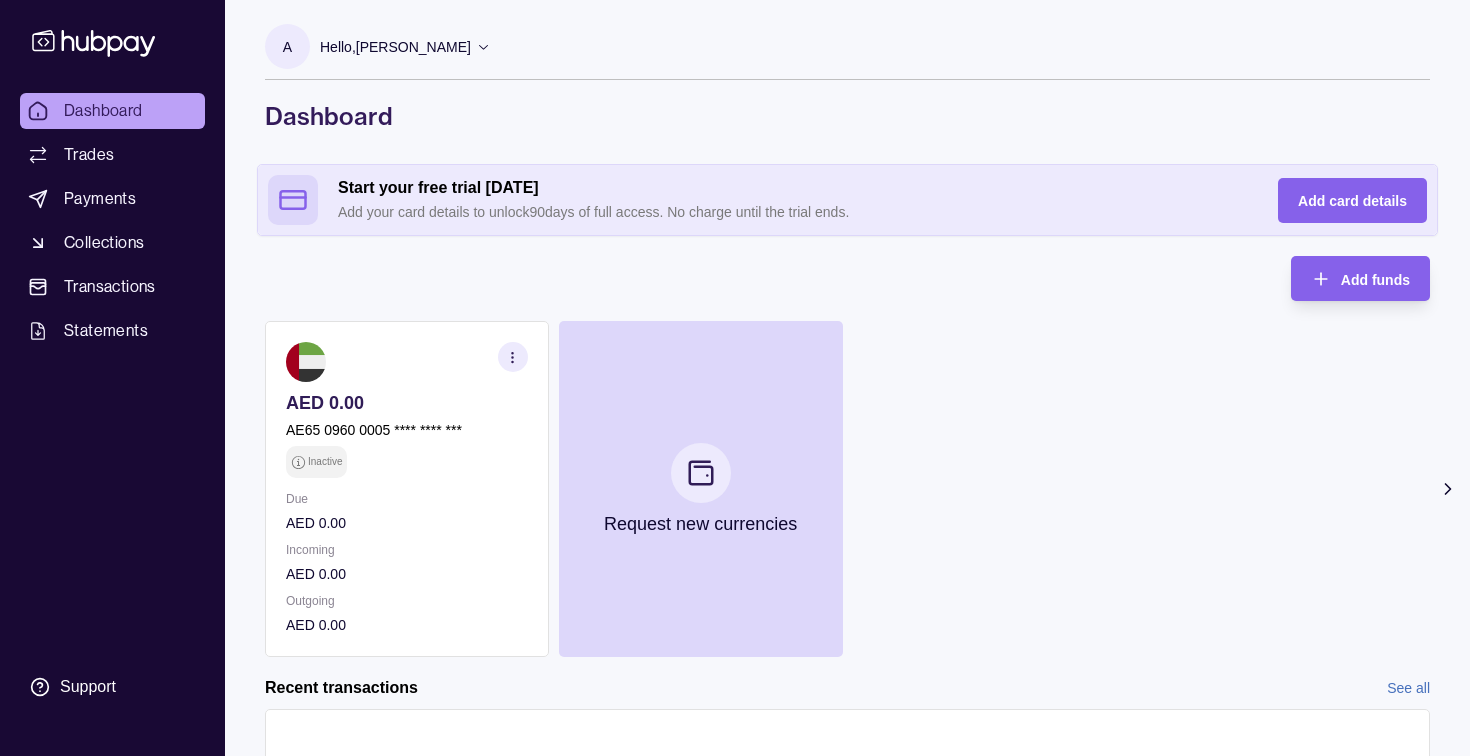 click on "Add funds AED 0.00 AE65 0960 0005 **** **** *** Inactive Due AED 0.00 Incoming AED 0.00 Outgoing AED 0.00 Request new currencies" at bounding box center [847, 456] 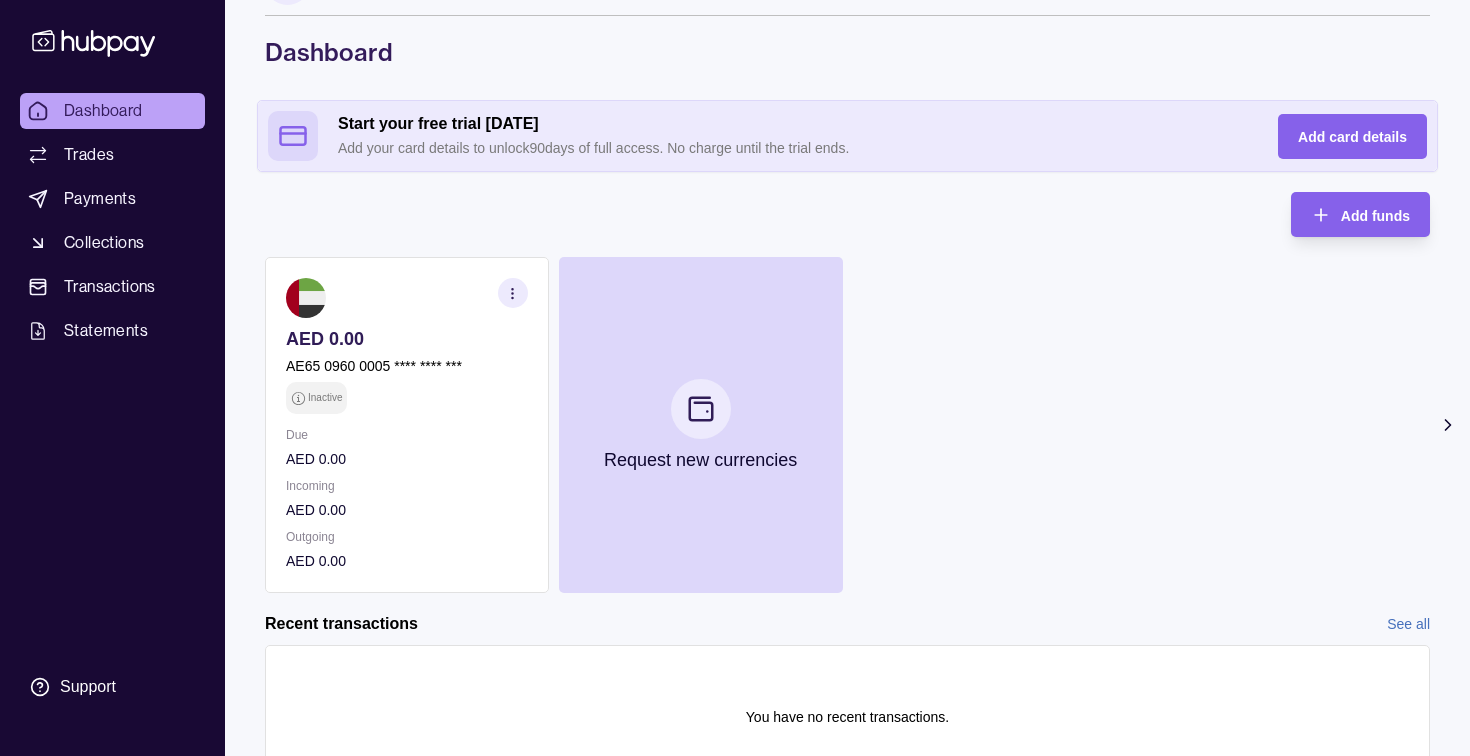 scroll, scrollTop: 59, scrollLeft: 0, axis: vertical 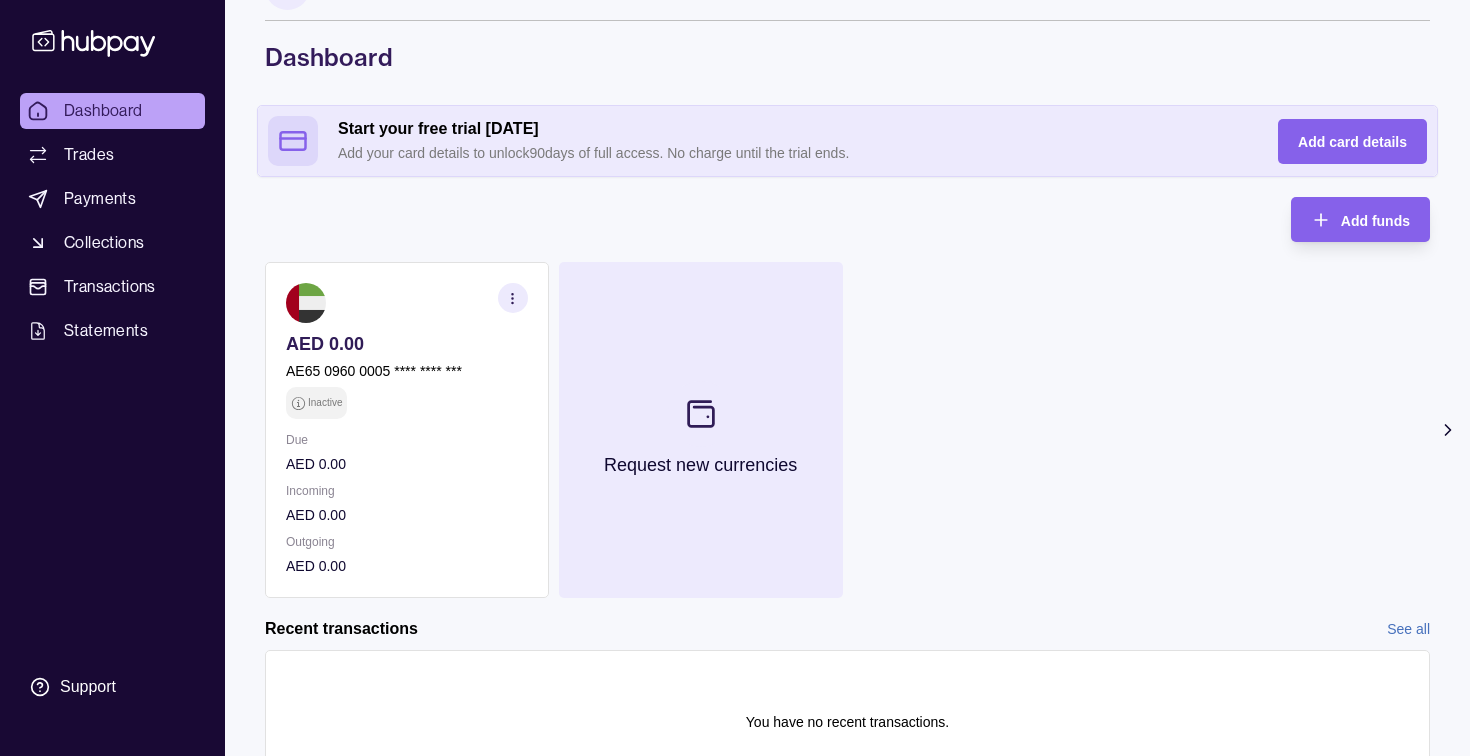 click 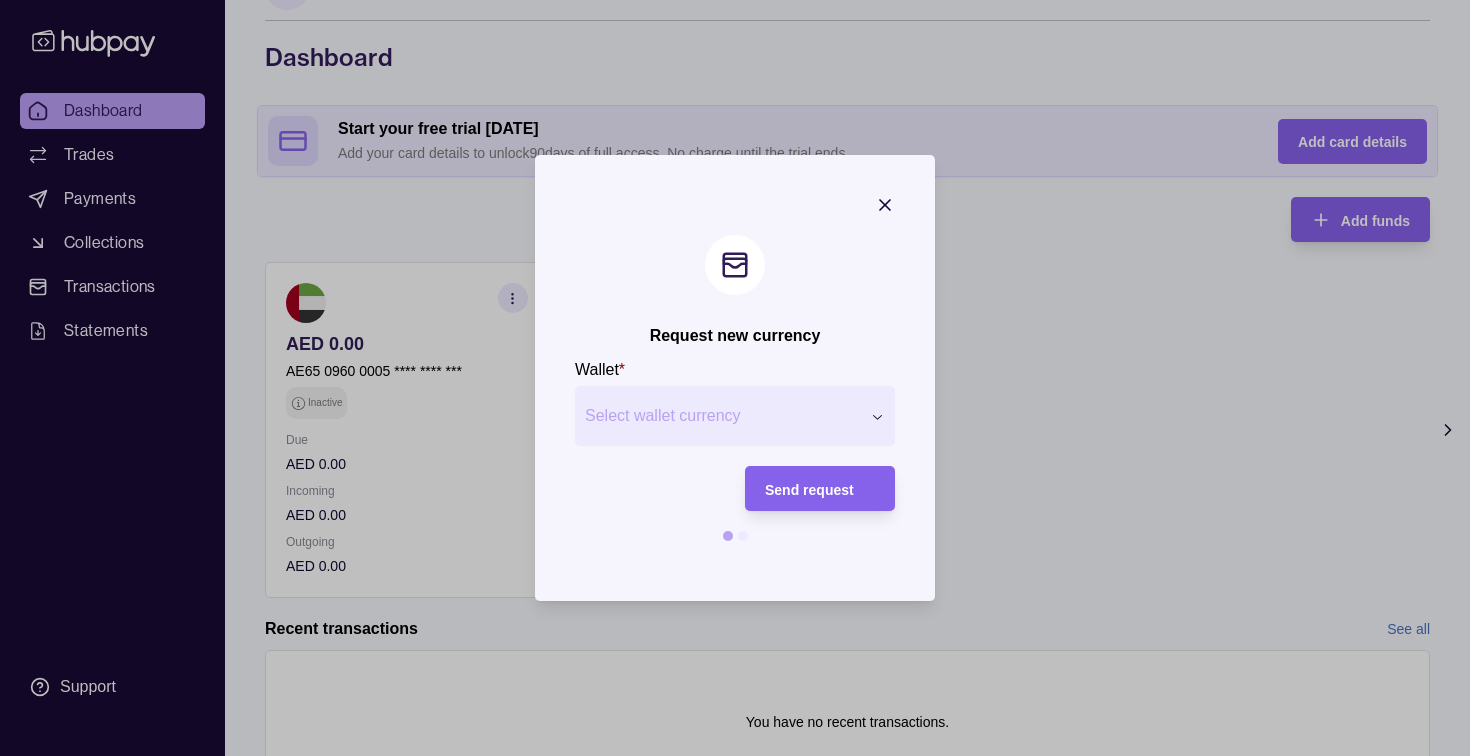 click on "Request new currency Wallet  * Select wallet currency *** *** *** *** *** *** *** *** *** *** *** *** *** *** *** *** *** *** *** *** *** *** *** *** *** *** *** *** *** *** *** *** *** *** *** *** *** *** *** *** *** *** *** *** *** Send request" at bounding box center [735, 858] 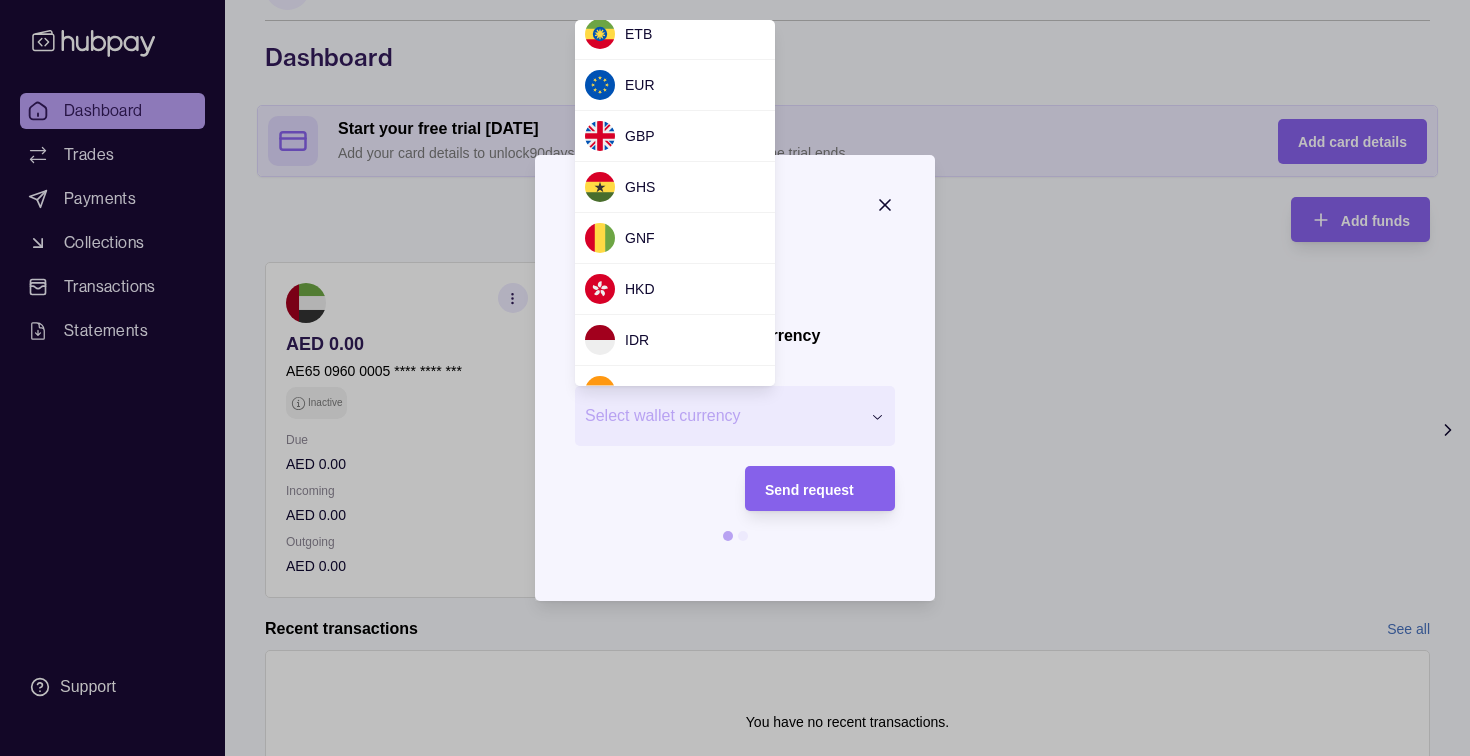 scroll, scrollTop: 460, scrollLeft: 0, axis: vertical 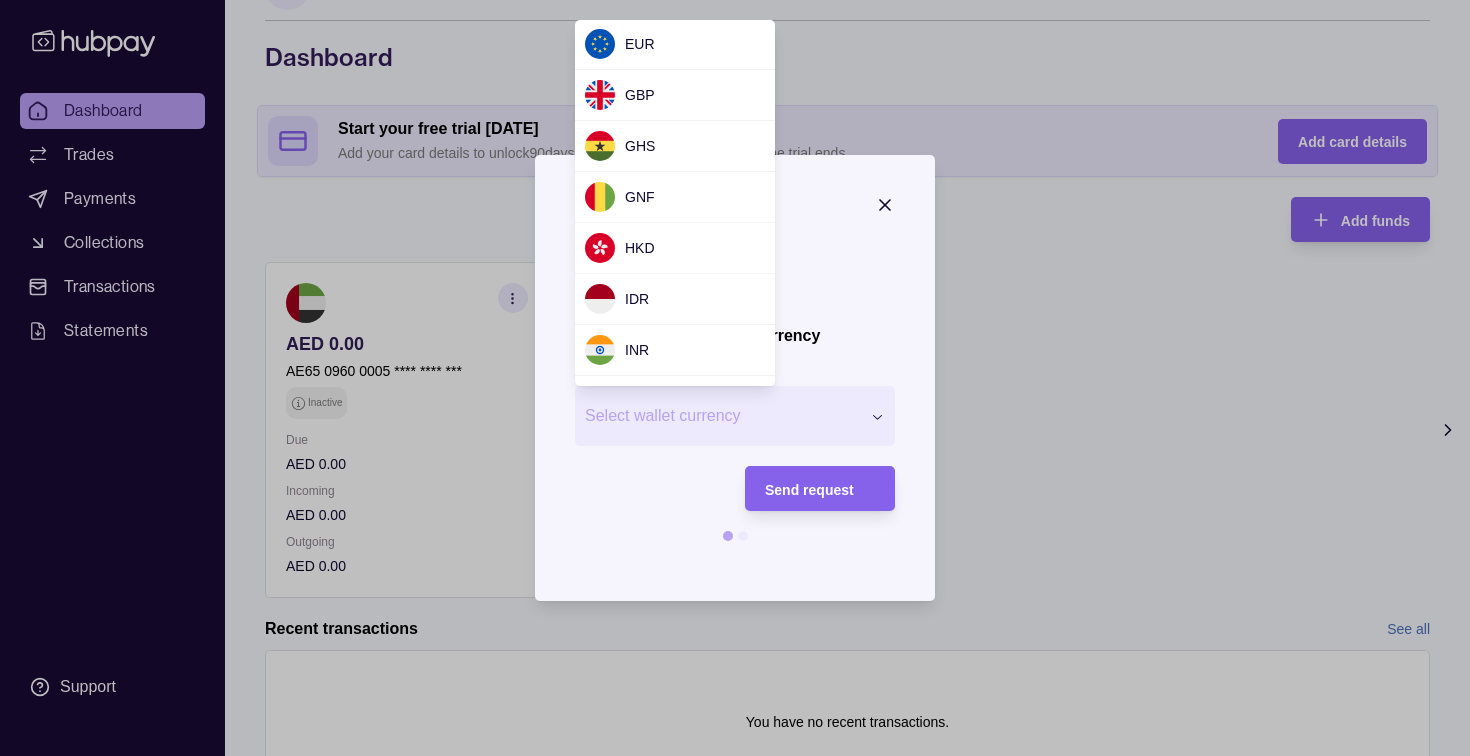 click at bounding box center [735, 378] 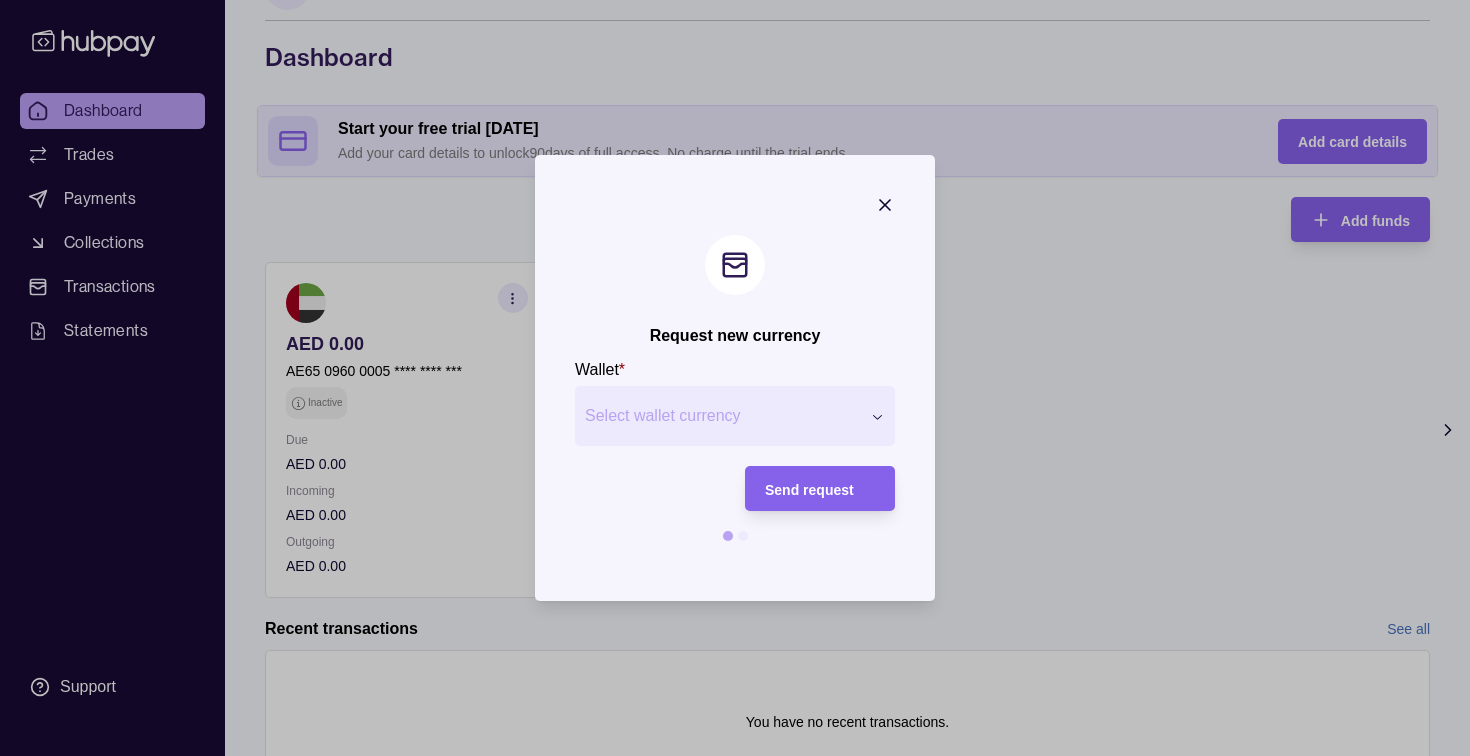 click 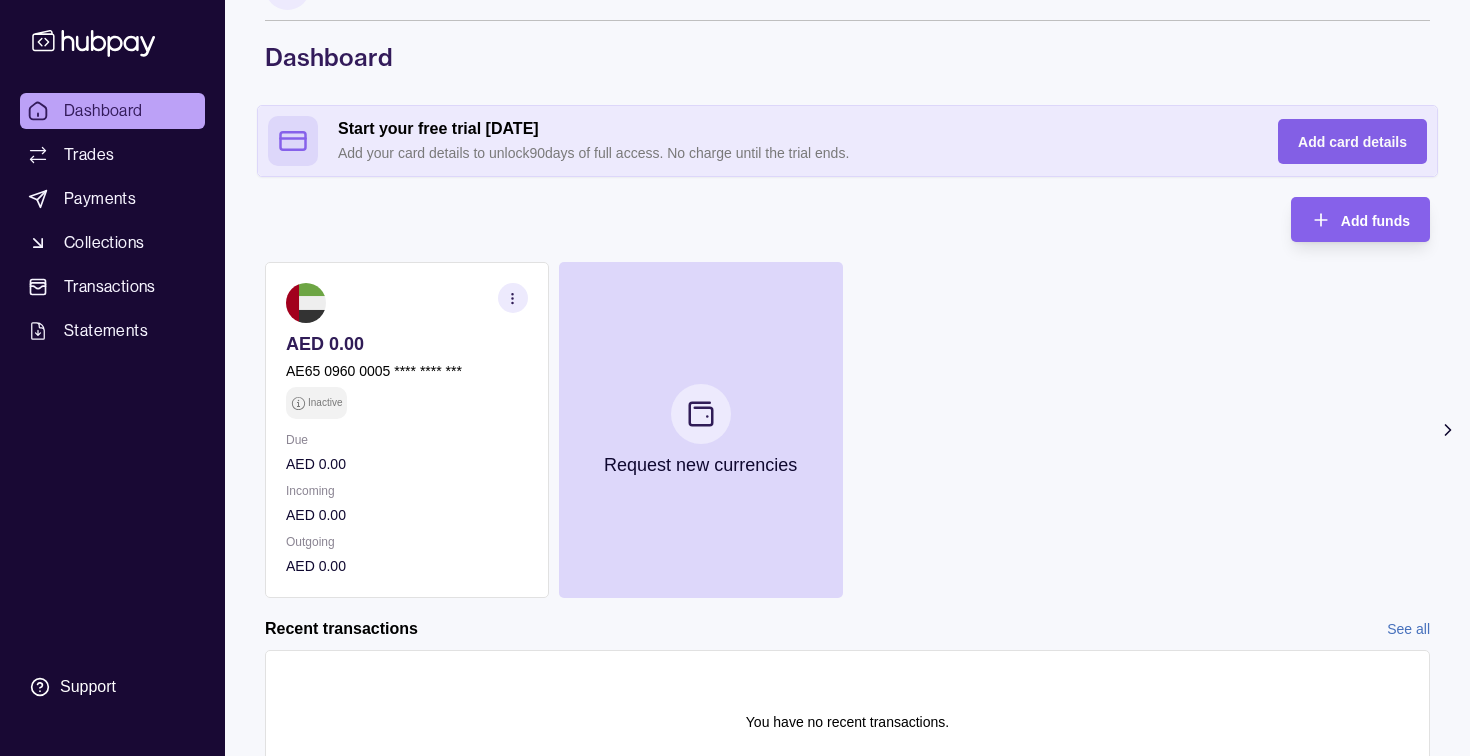 click on "Add card details" at bounding box center [1352, 141] 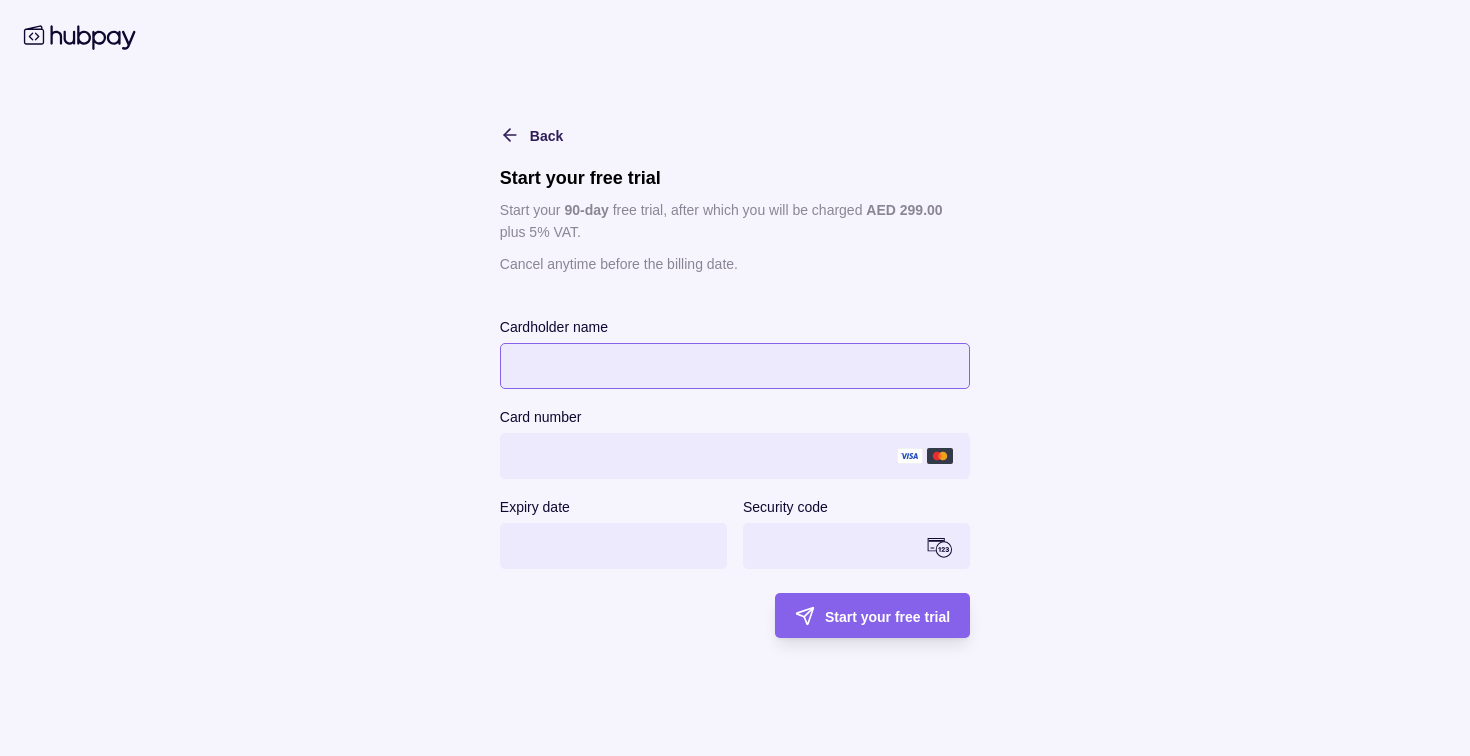 click at bounding box center [735, 366] 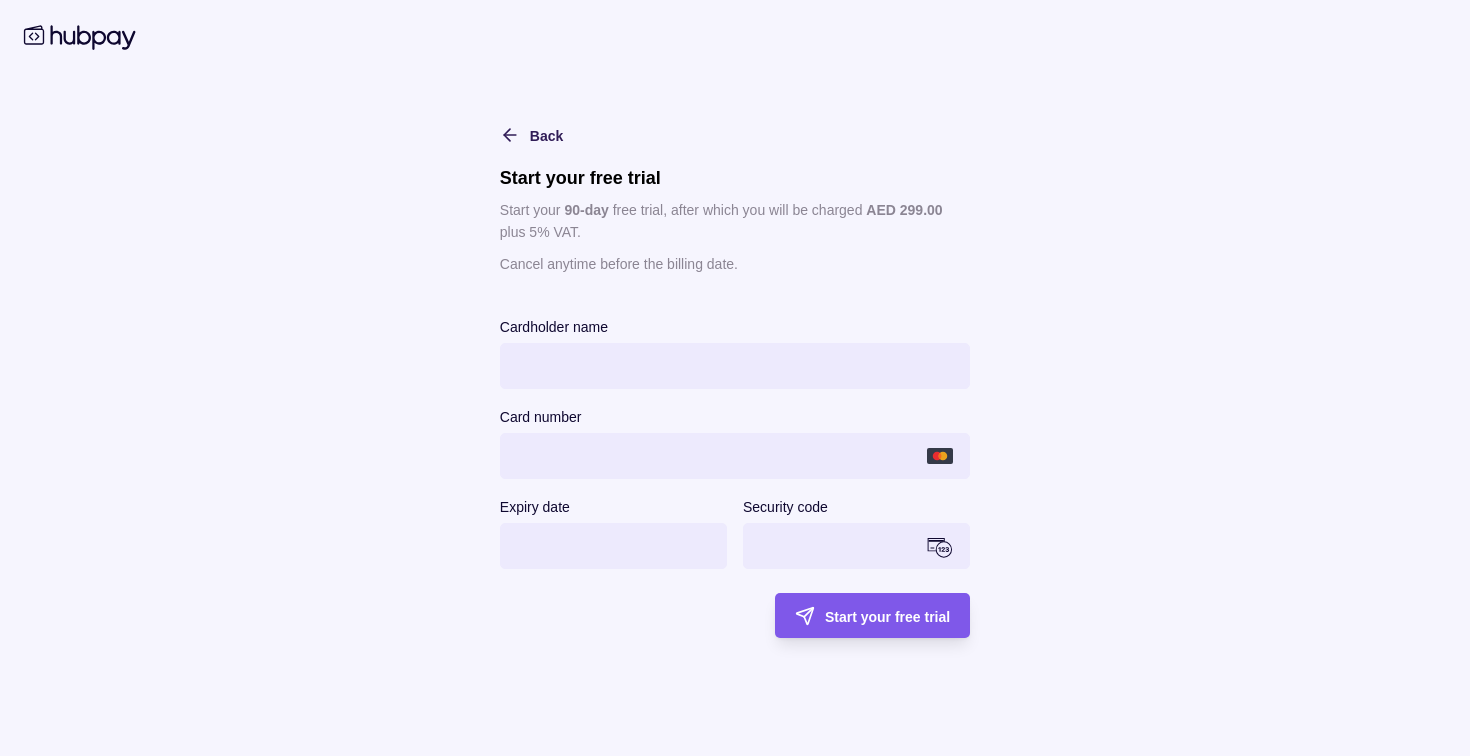 click on "Start your free trial" at bounding box center [887, 616] 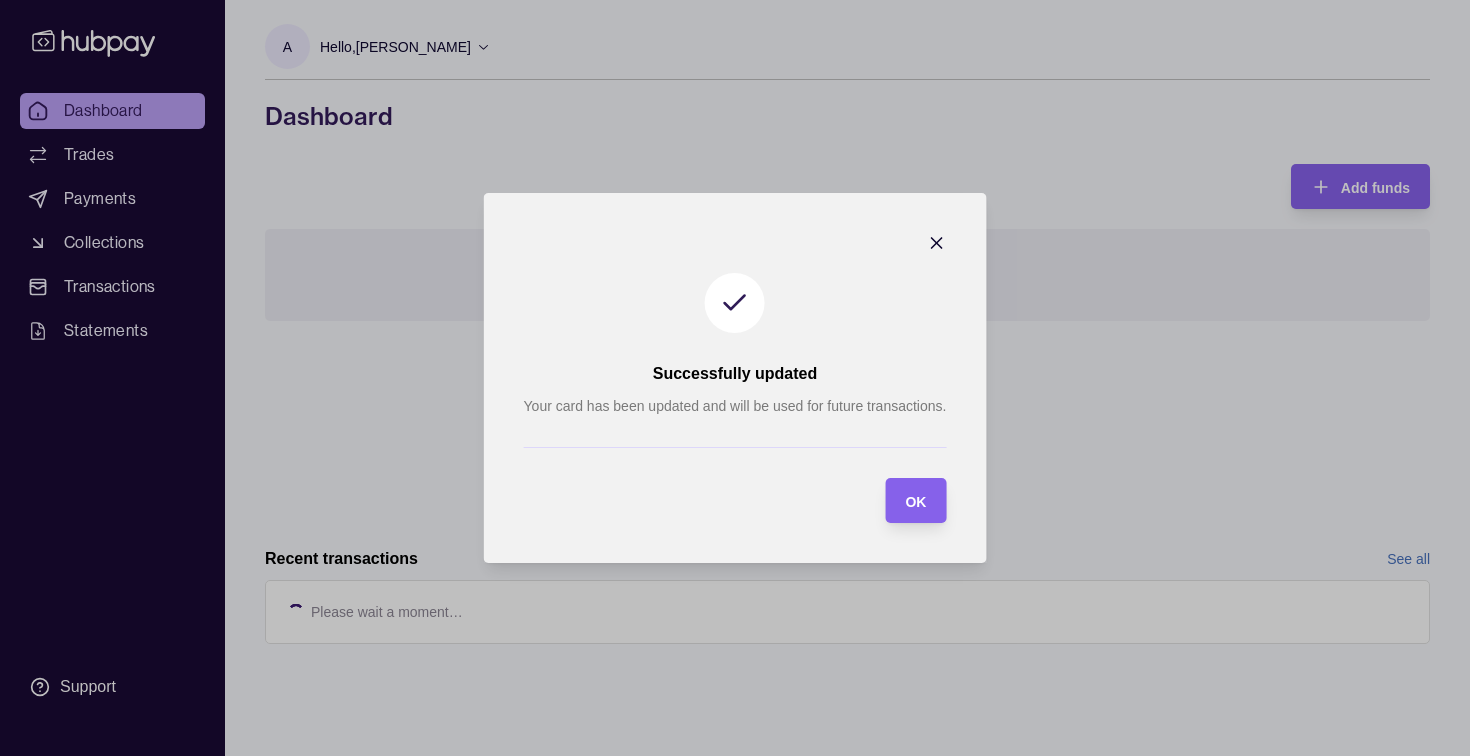 scroll, scrollTop: 0, scrollLeft: 0, axis: both 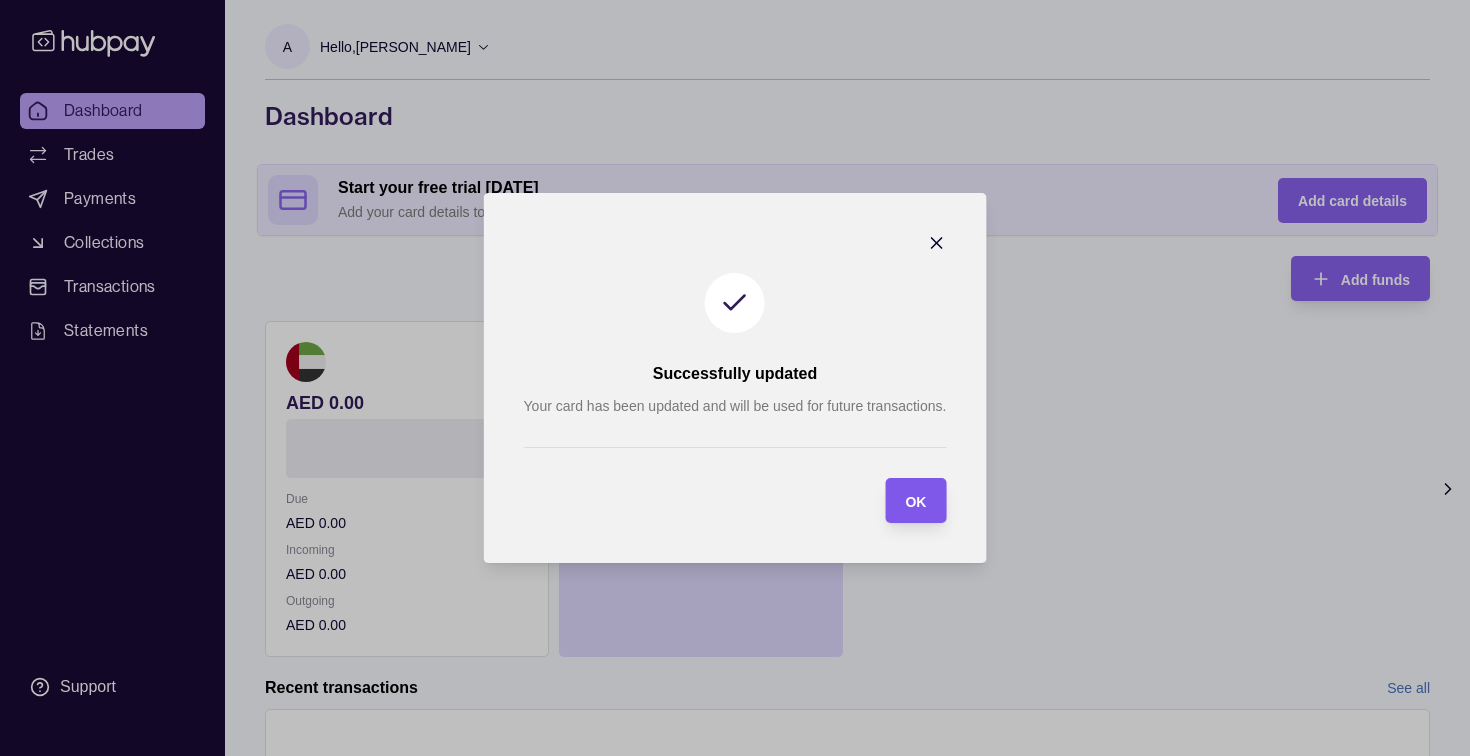 click on "OK" at bounding box center [915, 500] 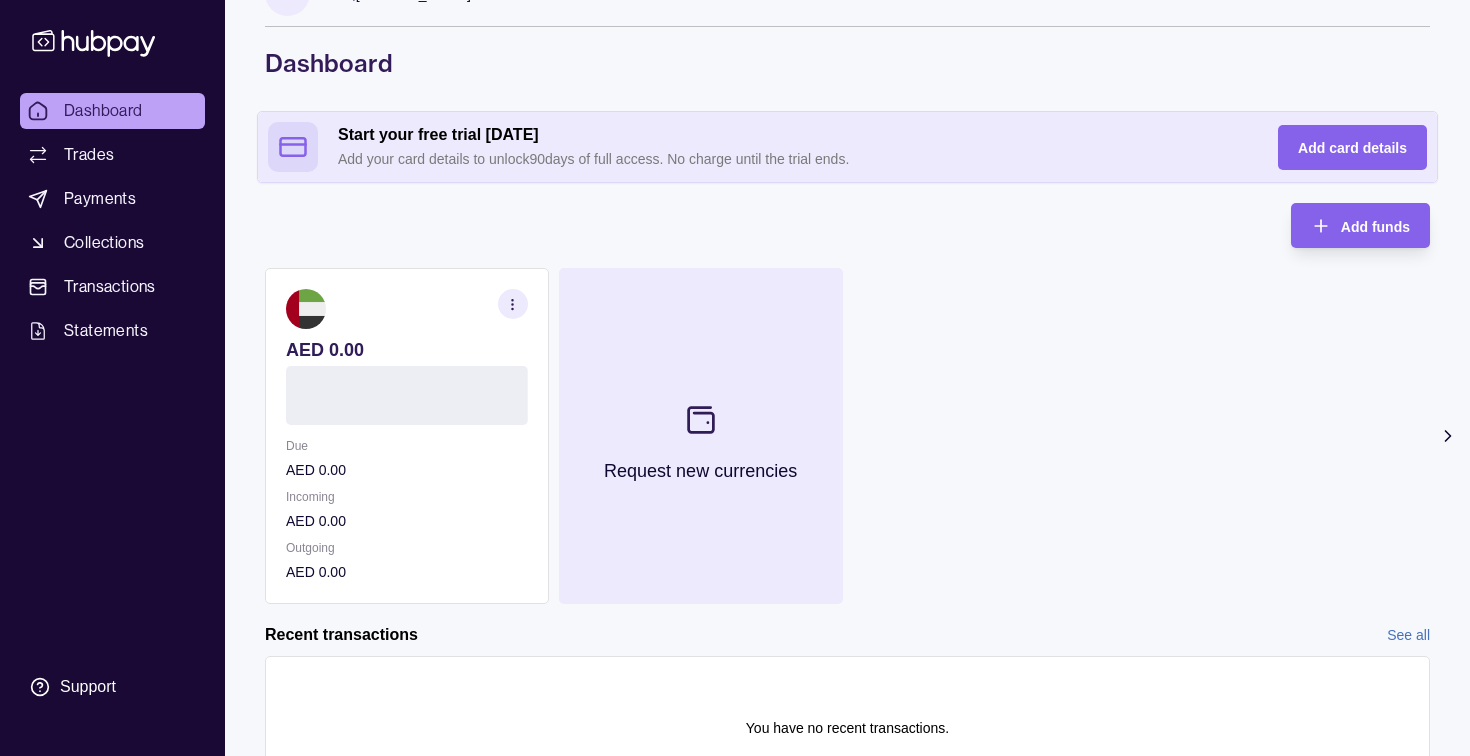 scroll, scrollTop: 0, scrollLeft: 0, axis: both 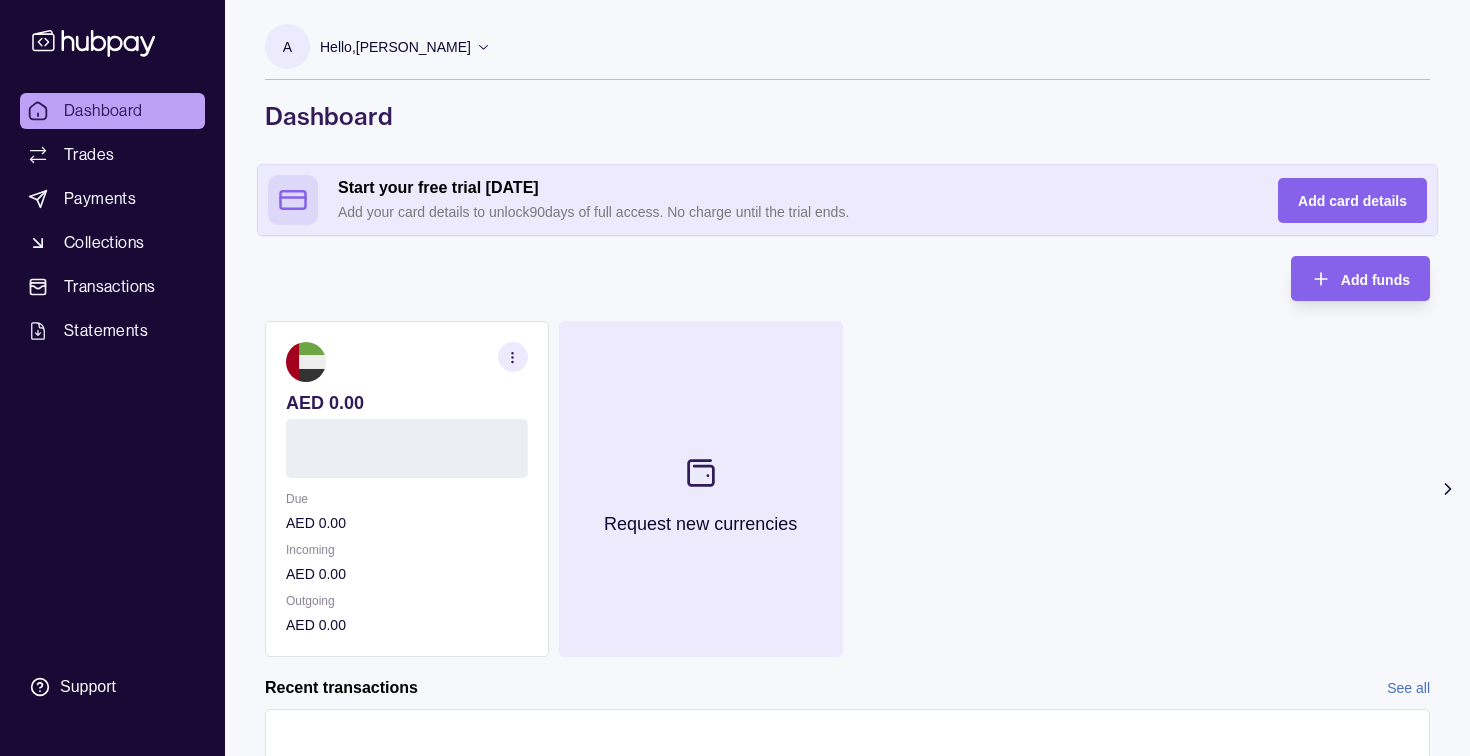 click 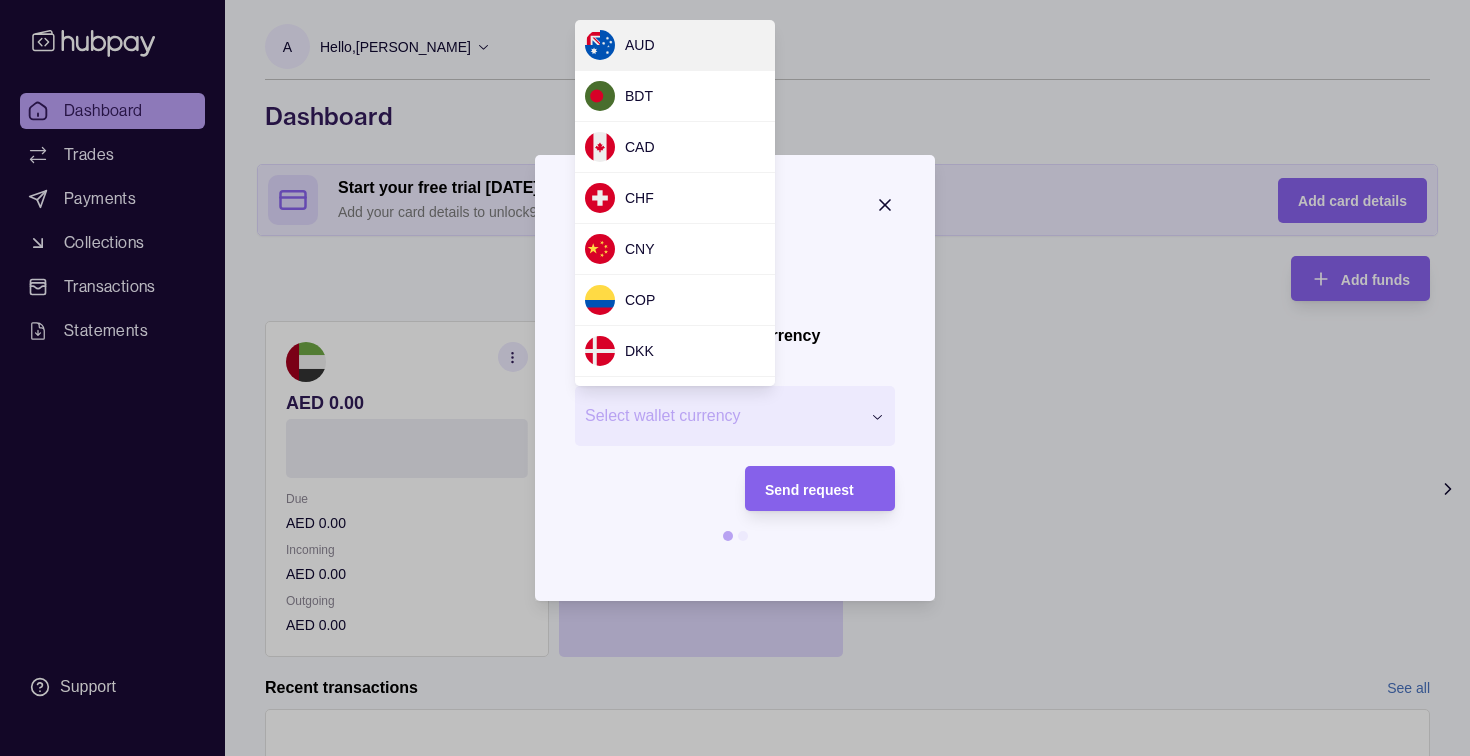 click on "Request new currency Wallet  * Select wallet currency *** *** *** *** *** *** *** *** *** *** *** *** *** *** *** *** *** *** *** *** *** *** *** *** *** *** *** *** *** *** *** *** *** *** *** *** *** *** *** *** *** *** *** *** *** Send request" at bounding box center (735, 917) 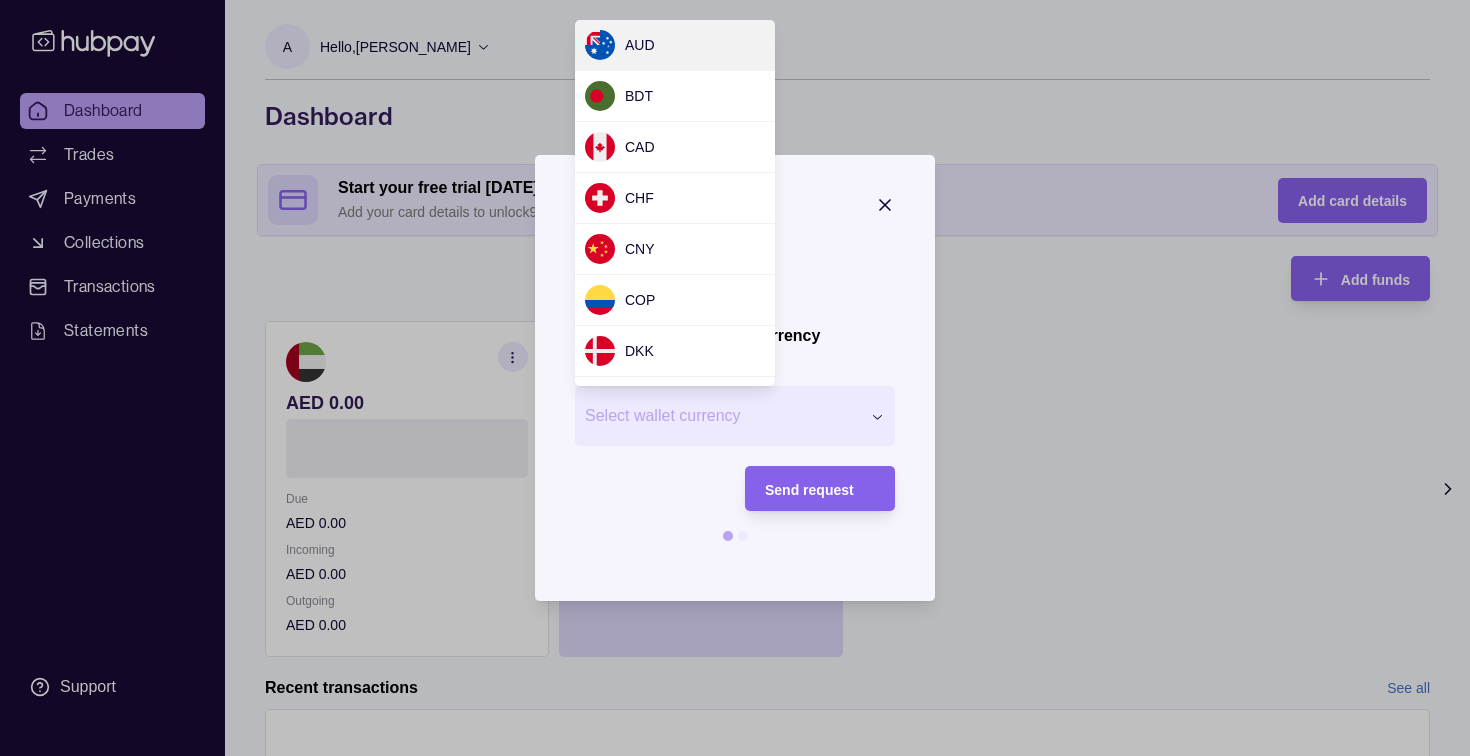 scroll, scrollTop: 1780, scrollLeft: 0, axis: vertical 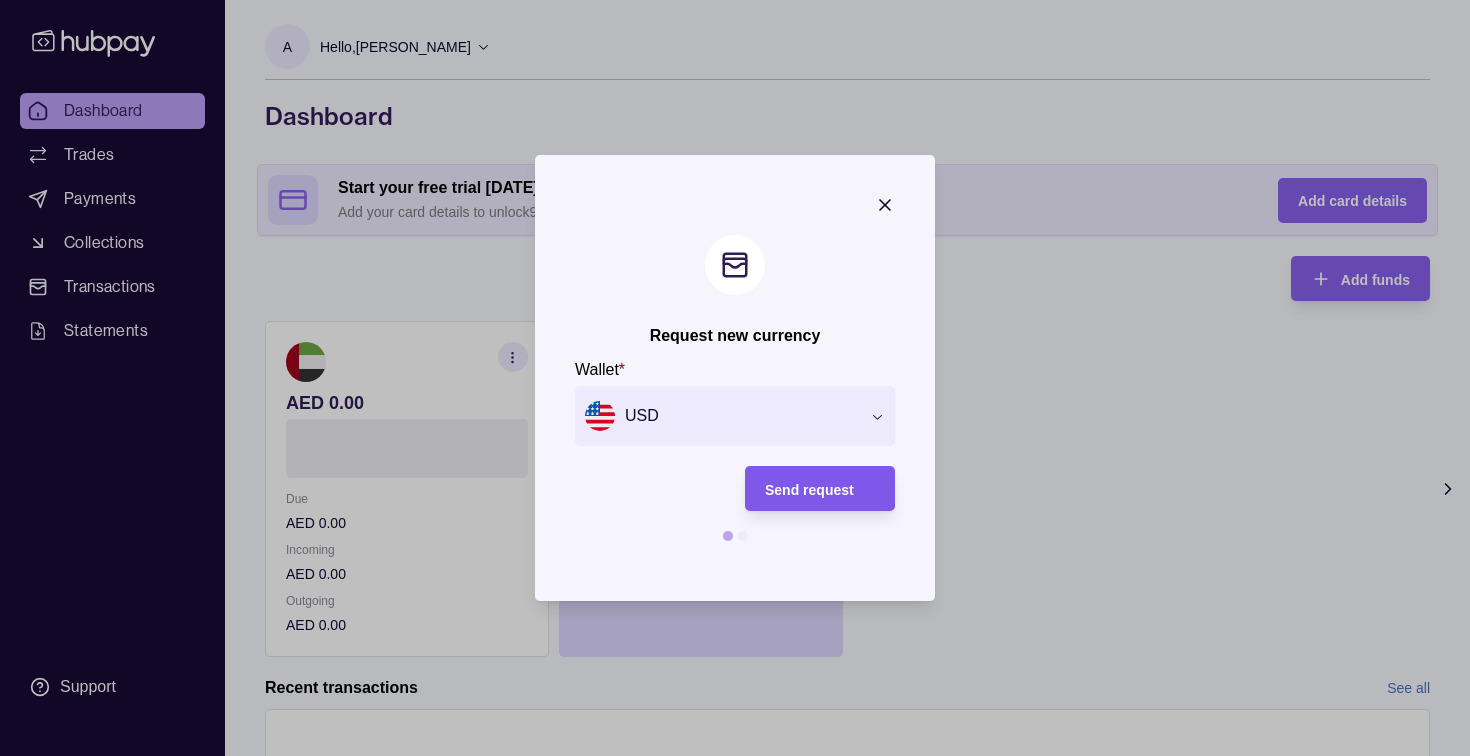 click on "Send request" at bounding box center (820, 489) 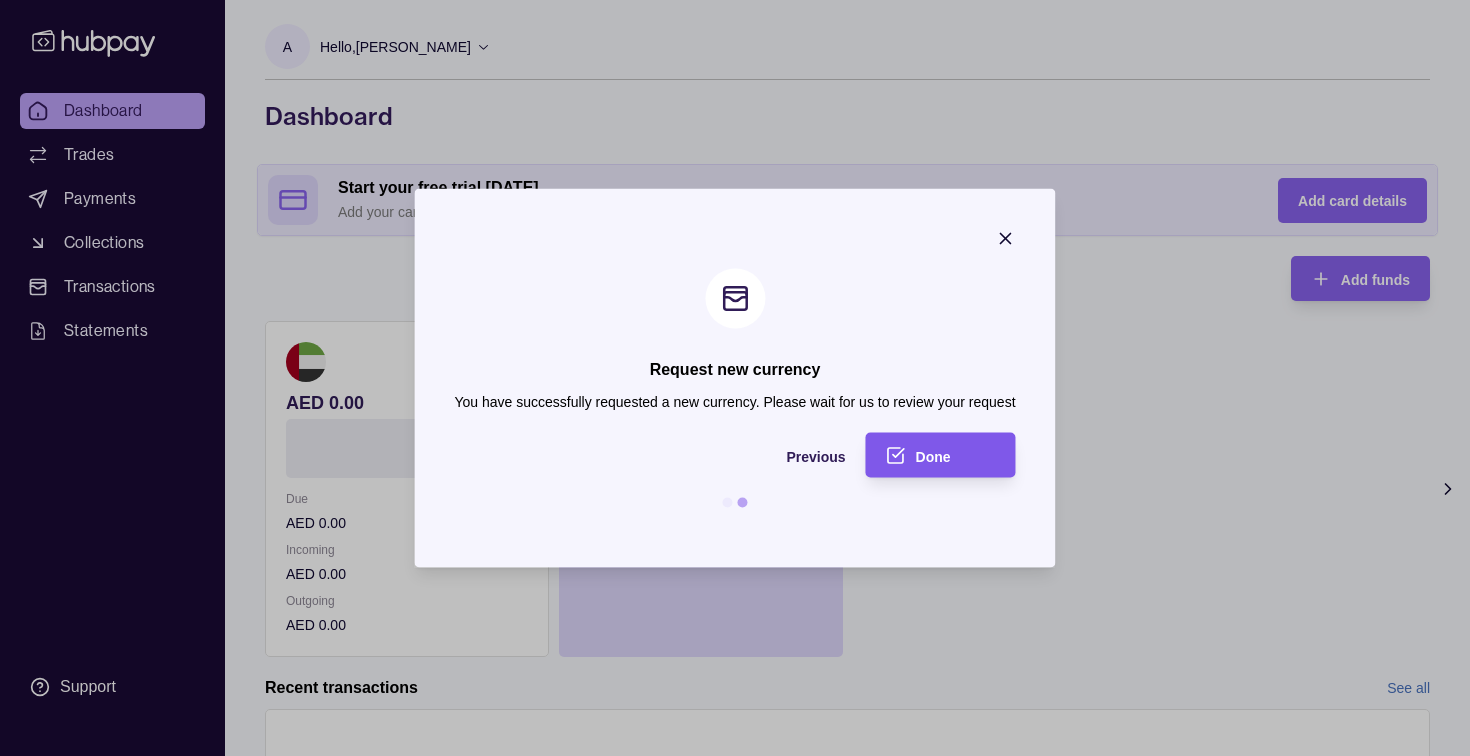 click on "Done" at bounding box center [926, 455] 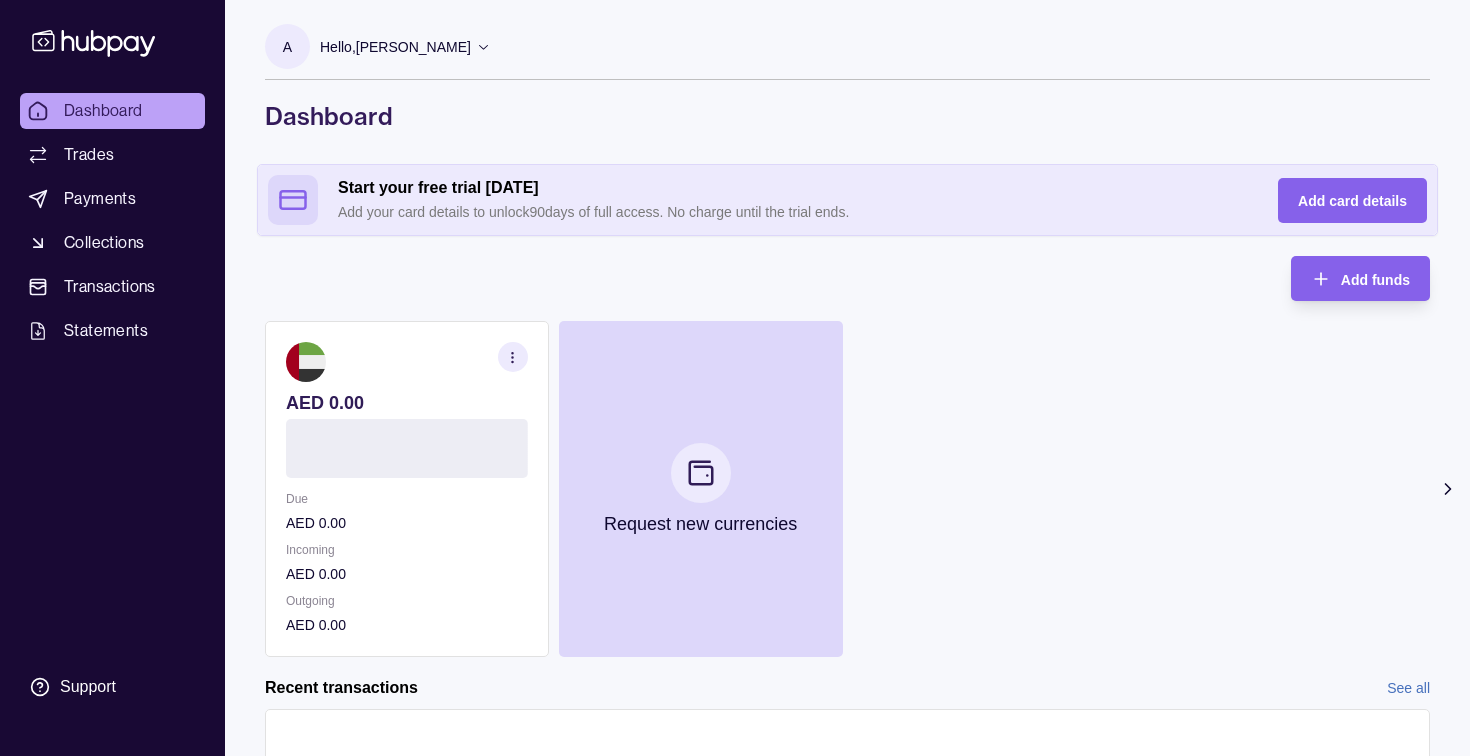 click on "AED 0.00 AE65 0960 0005 **** **** *** Inactive Due AED 0.00 Incoming AED 0.00 Outgoing AED 0.00 Request new currencies" at bounding box center [847, 489] 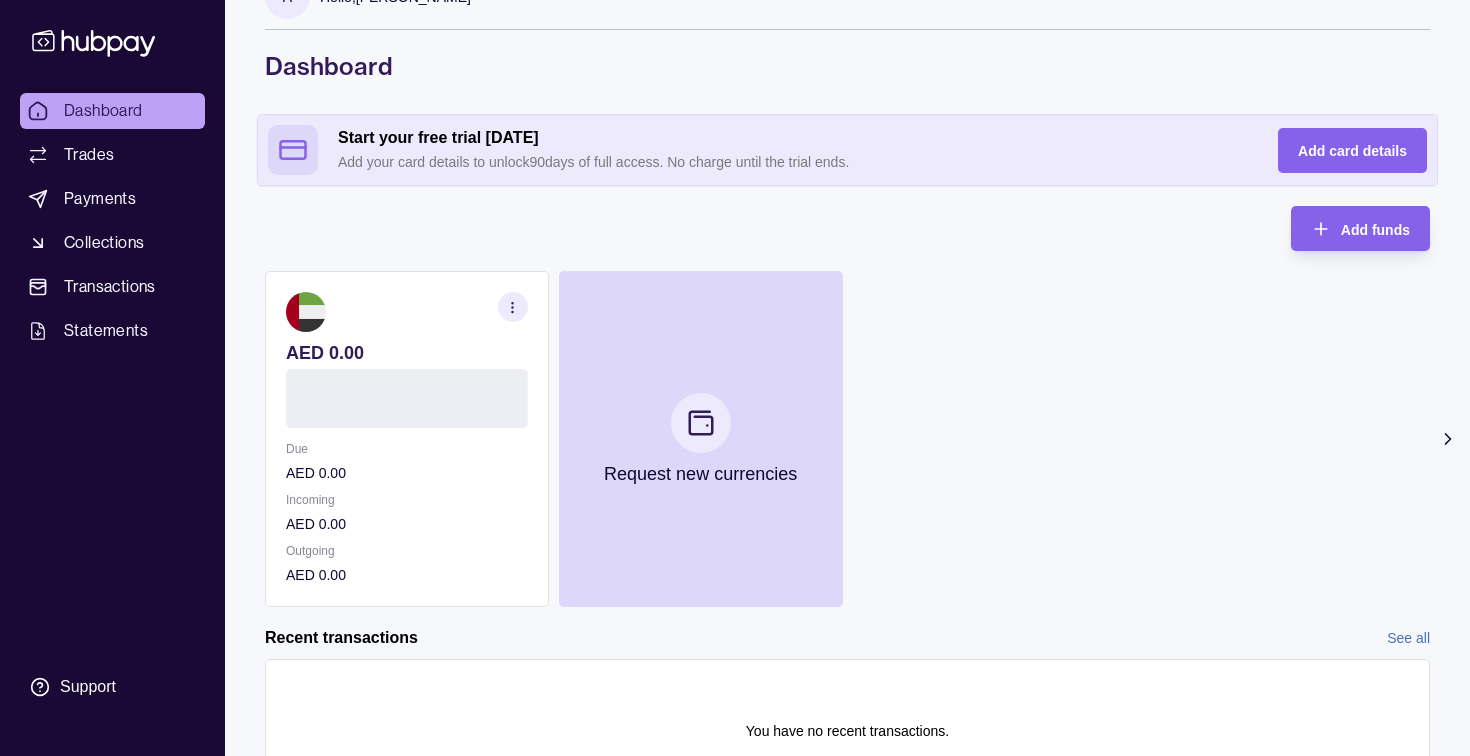 scroll, scrollTop: 0, scrollLeft: 0, axis: both 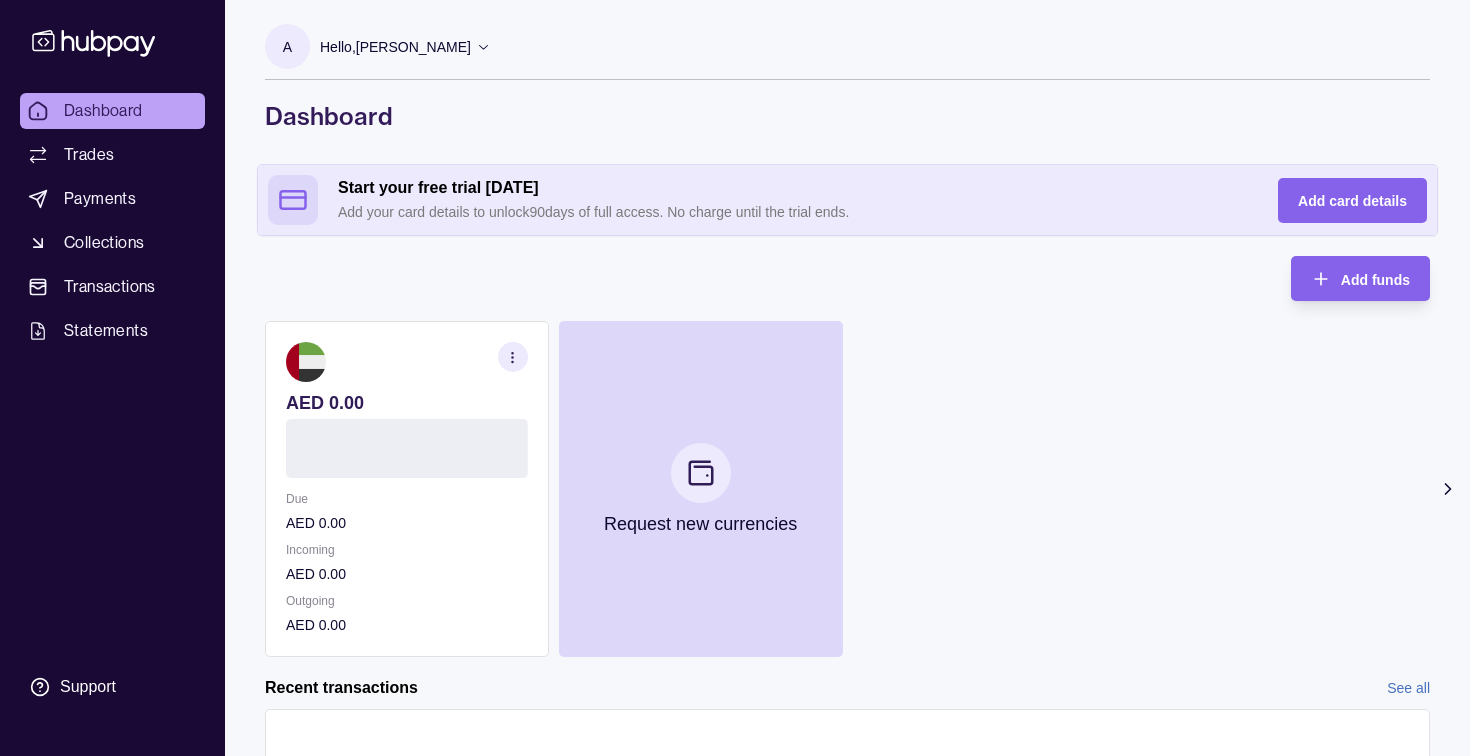 click on "Dashboard" at bounding box center (103, 111) 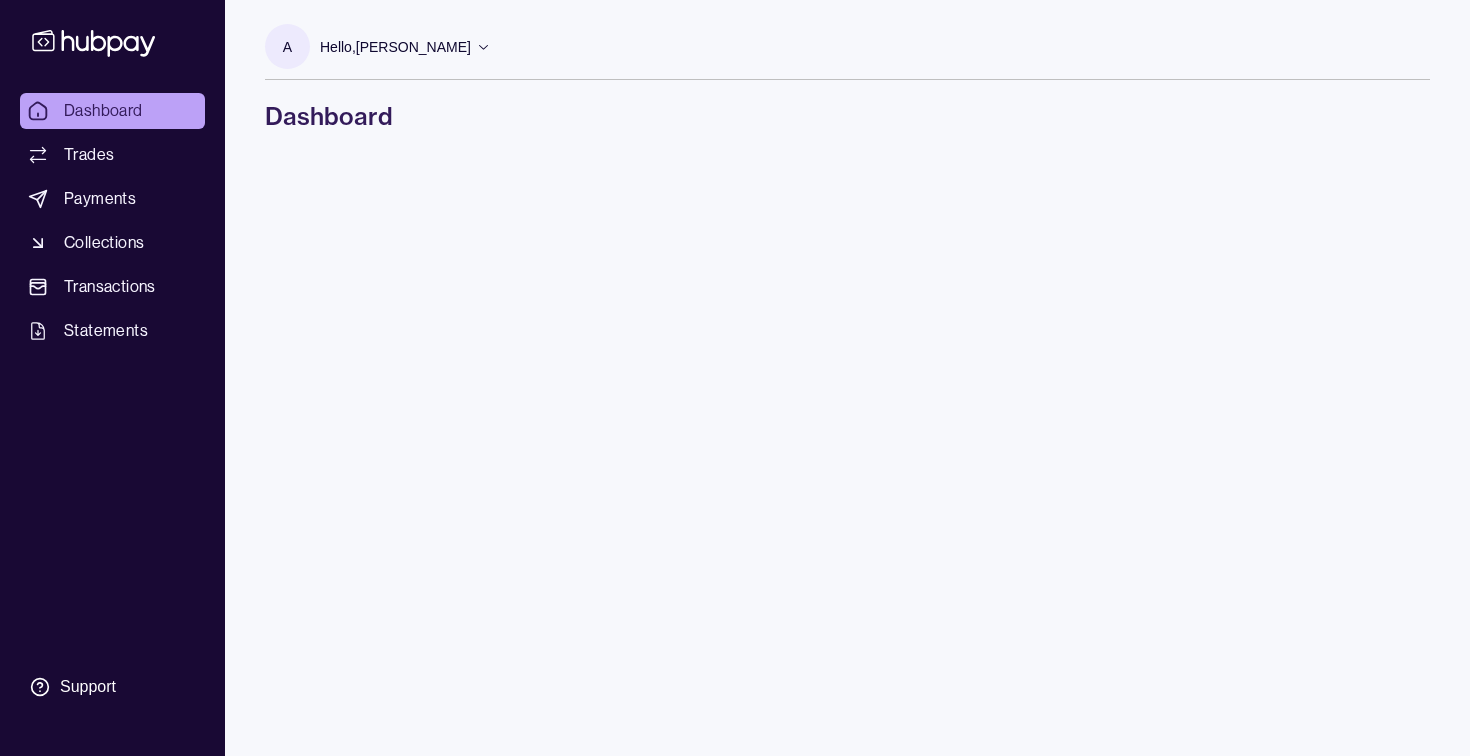 scroll, scrollTop: 0, scrollLeft: 0, axis: both 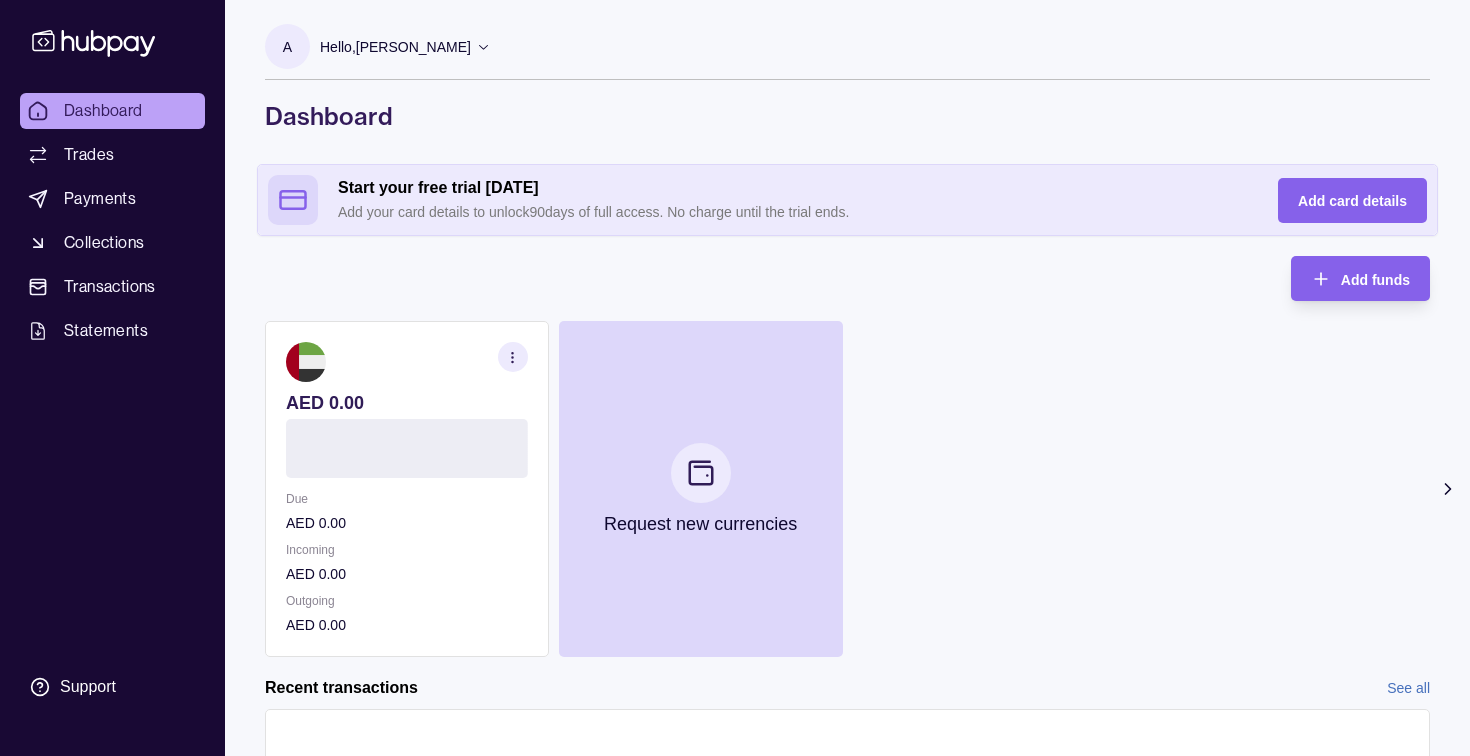 click 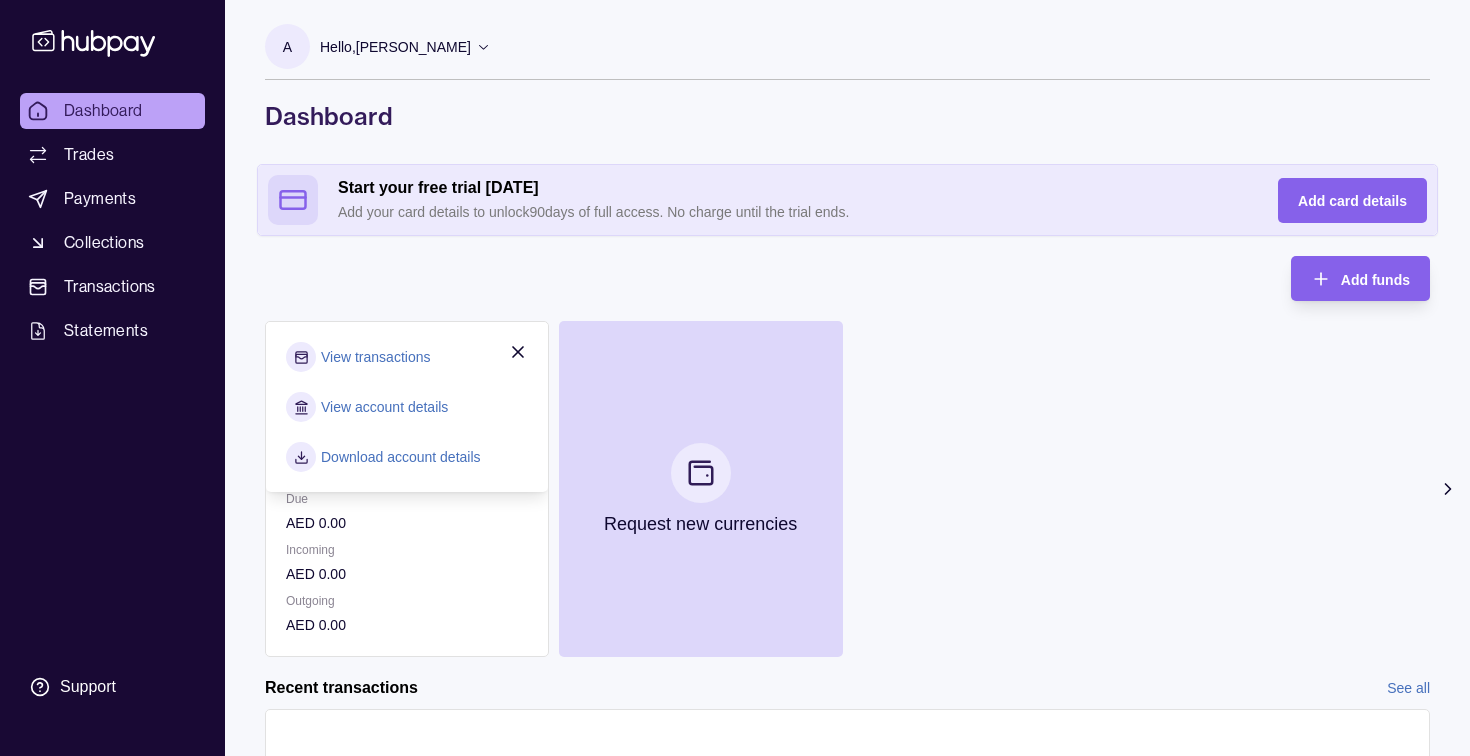 click on "Add funds AED 0.00 AE65 0960 0005 **** **** *** Inactive Due AED 0.00 Incoming AED 0.00 Outgoing AED 0.00 View transactions View account details Download account details Request new currencies" at bounding box center (847, 456) 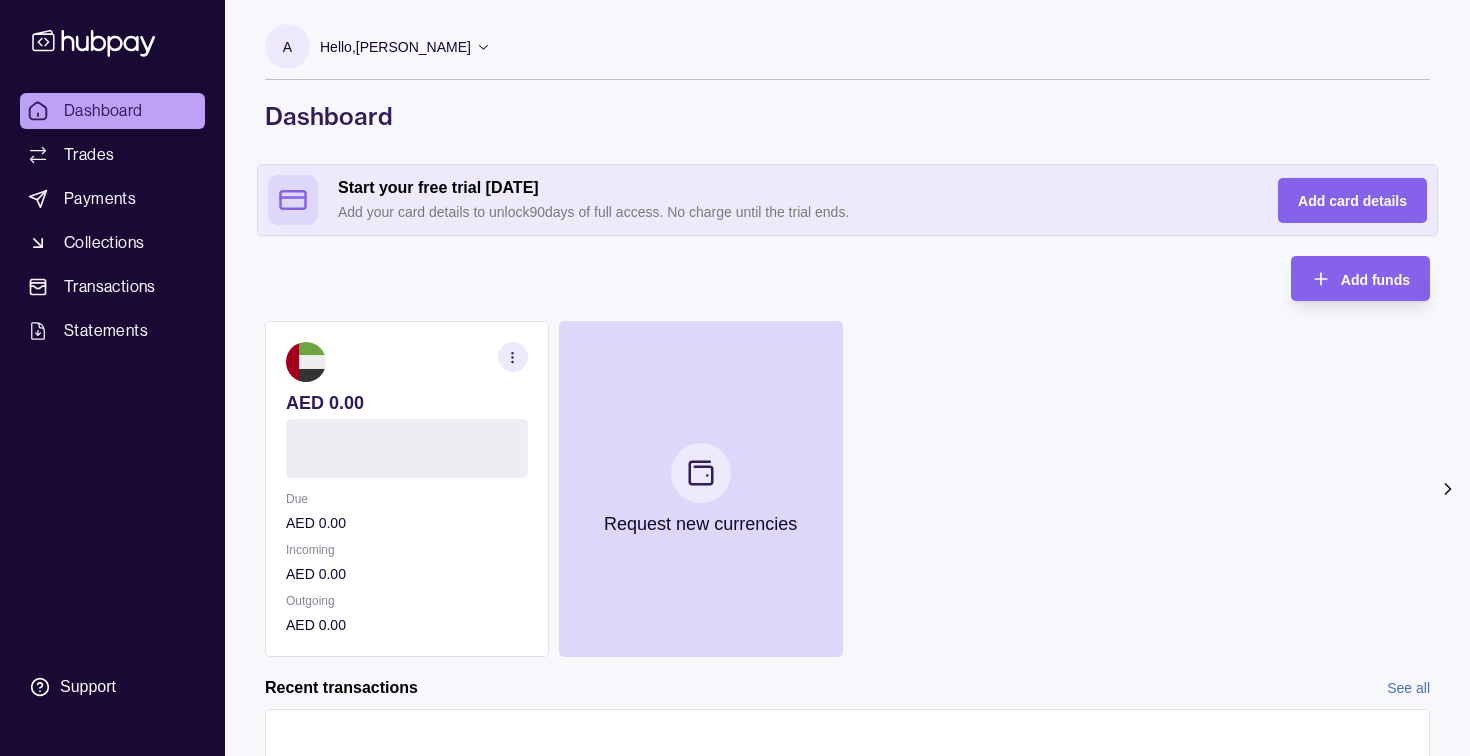 click 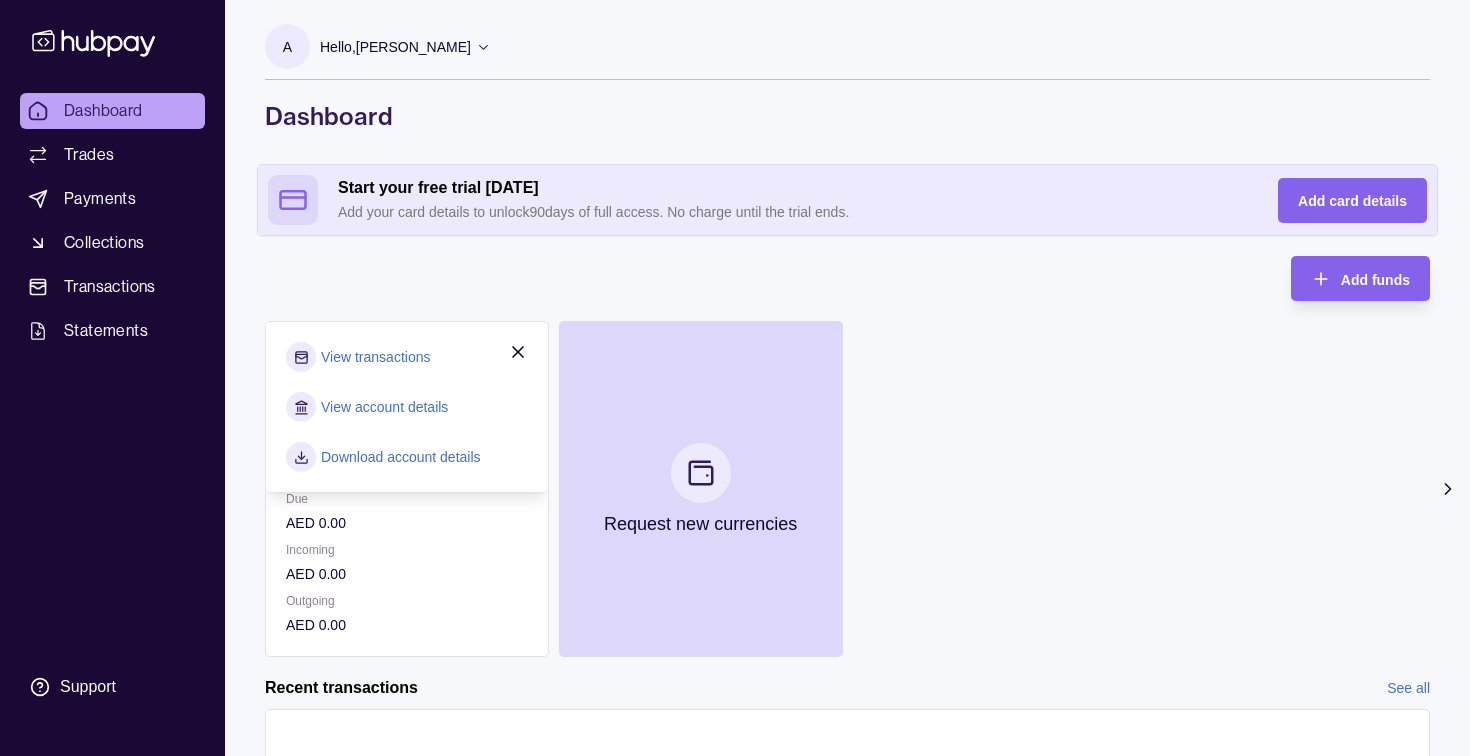 click on "View account details" at bounding box center [384, 407] 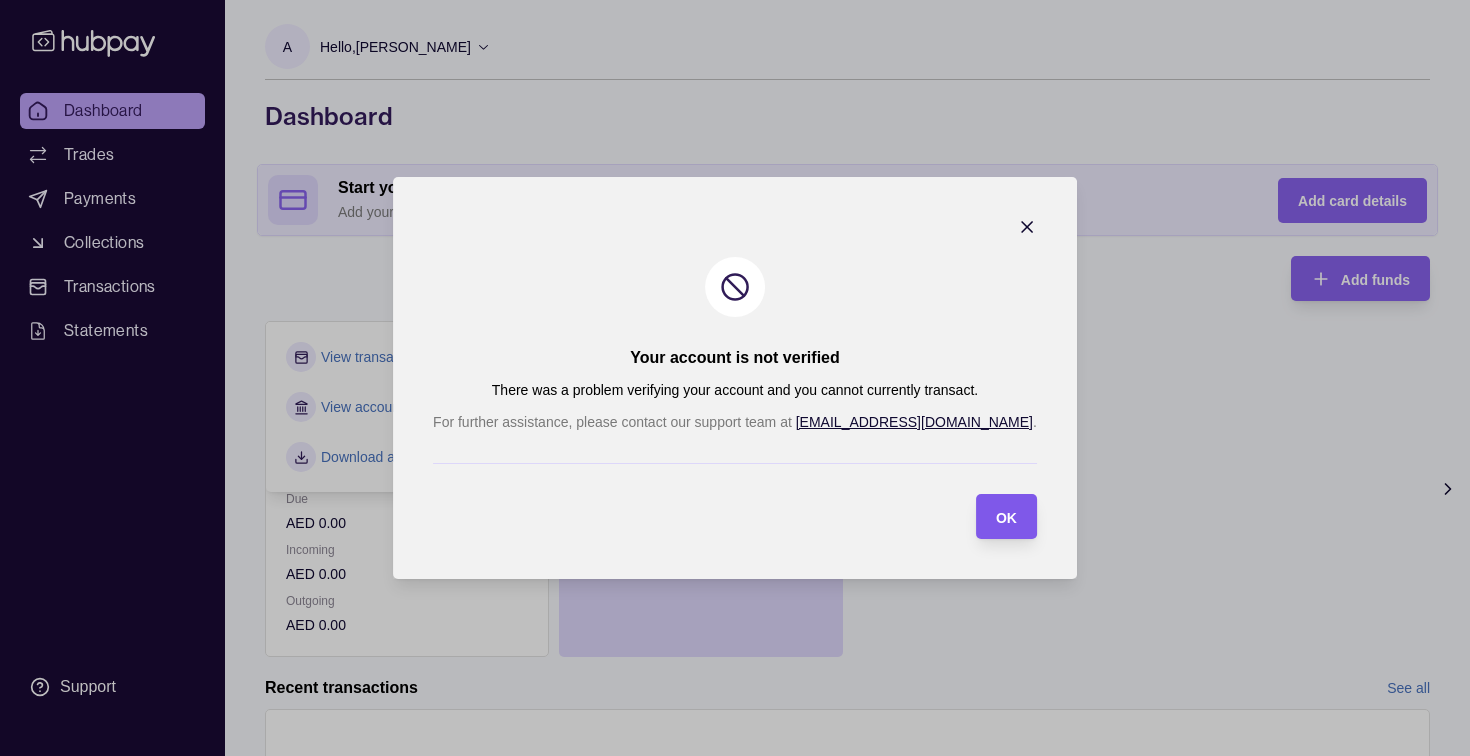 click on "OK" at bounding box center (1006, 518) 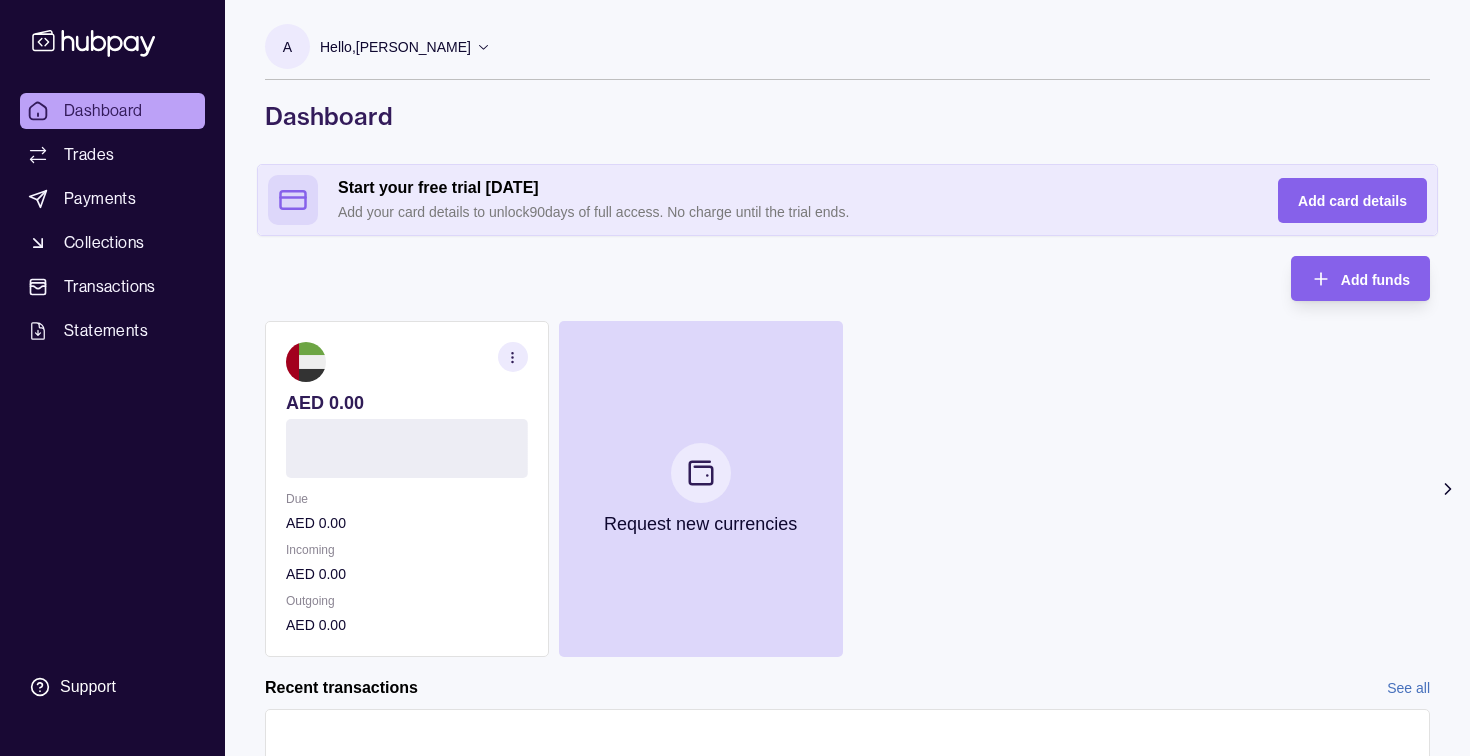 click on "AED 0.00 AE65 0960 0005 **** **** *** Inactive Due AED 0.00 Incoming AED 0.00 Outgoing AED 0.00 Request new currencies" at bounding box center (847, 489) 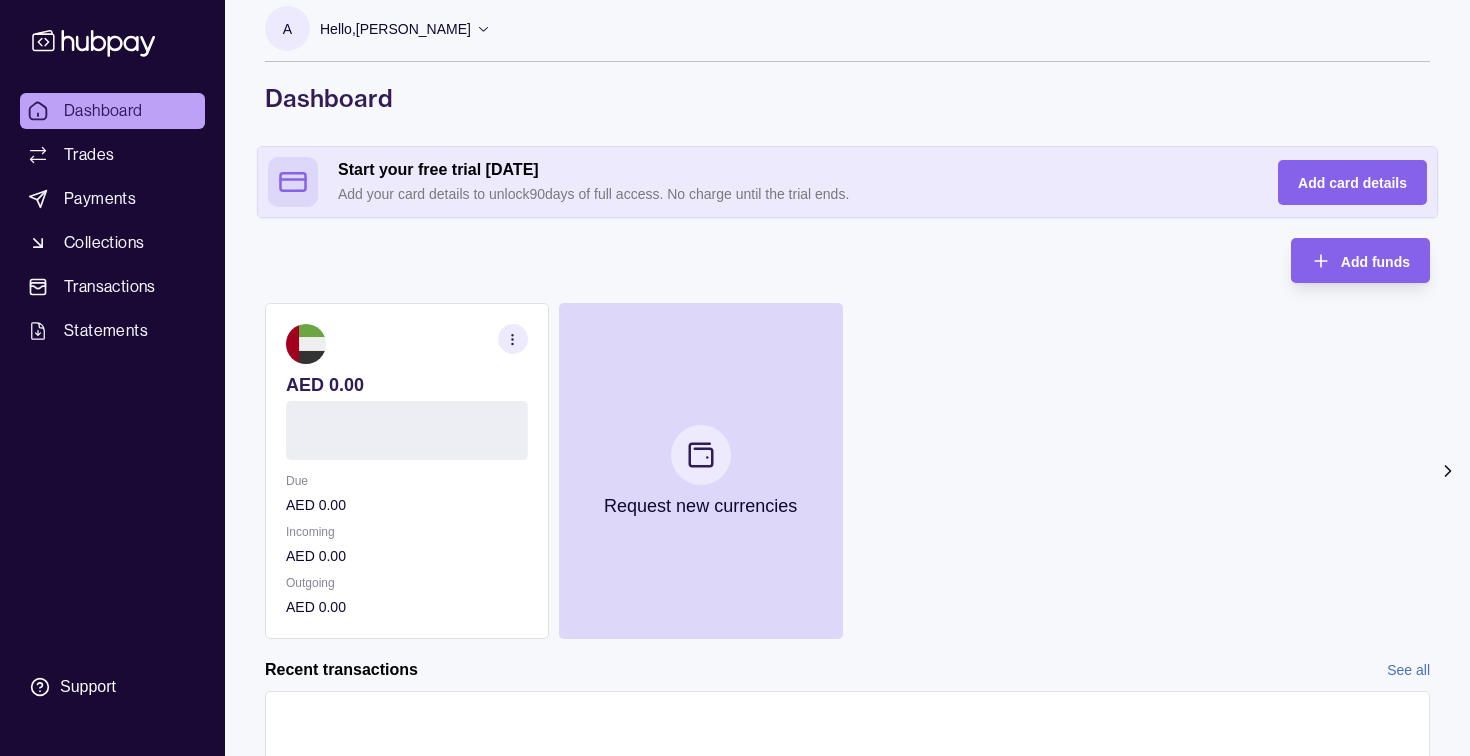 scroll, scrollTop: 0, scrollLeft: 0, axis: both 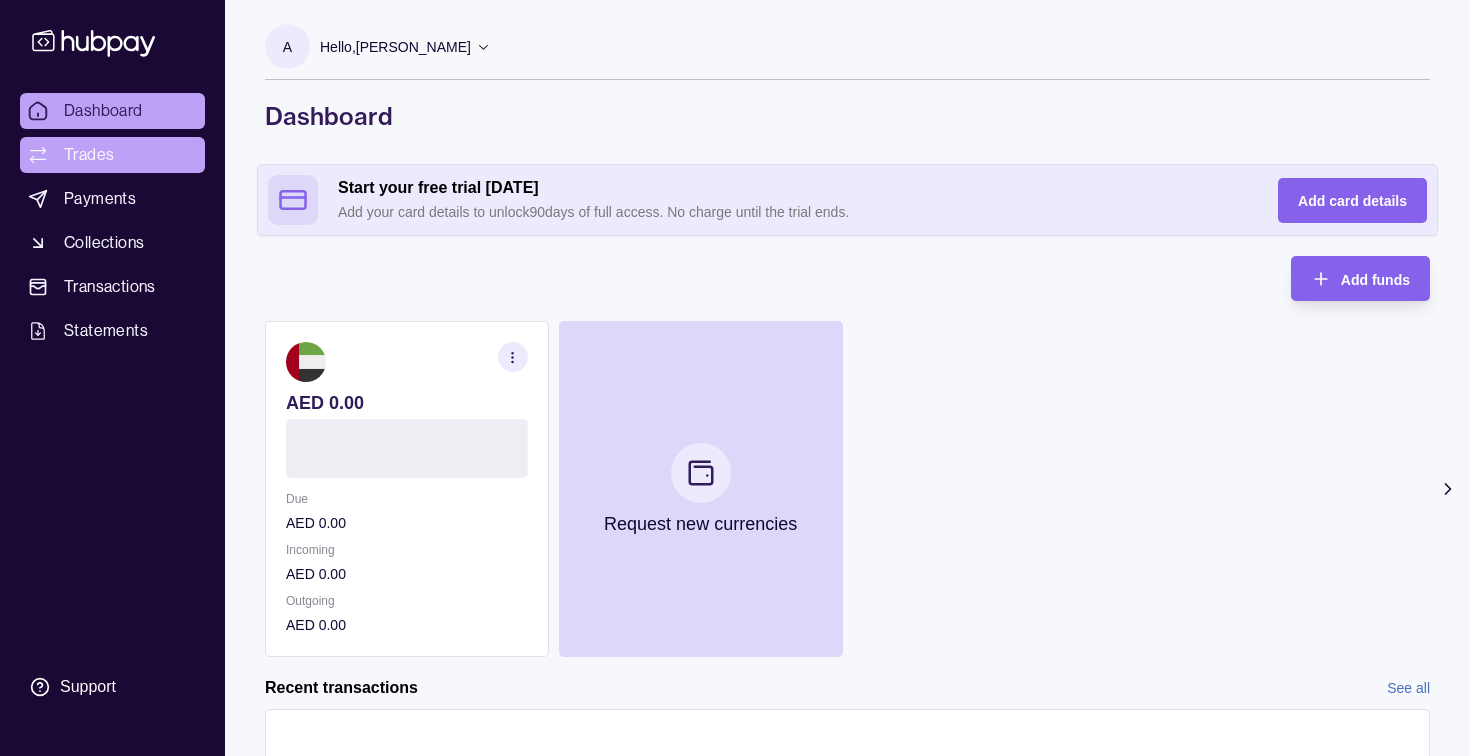 click on "Trades" at bounding box center (89, 155) 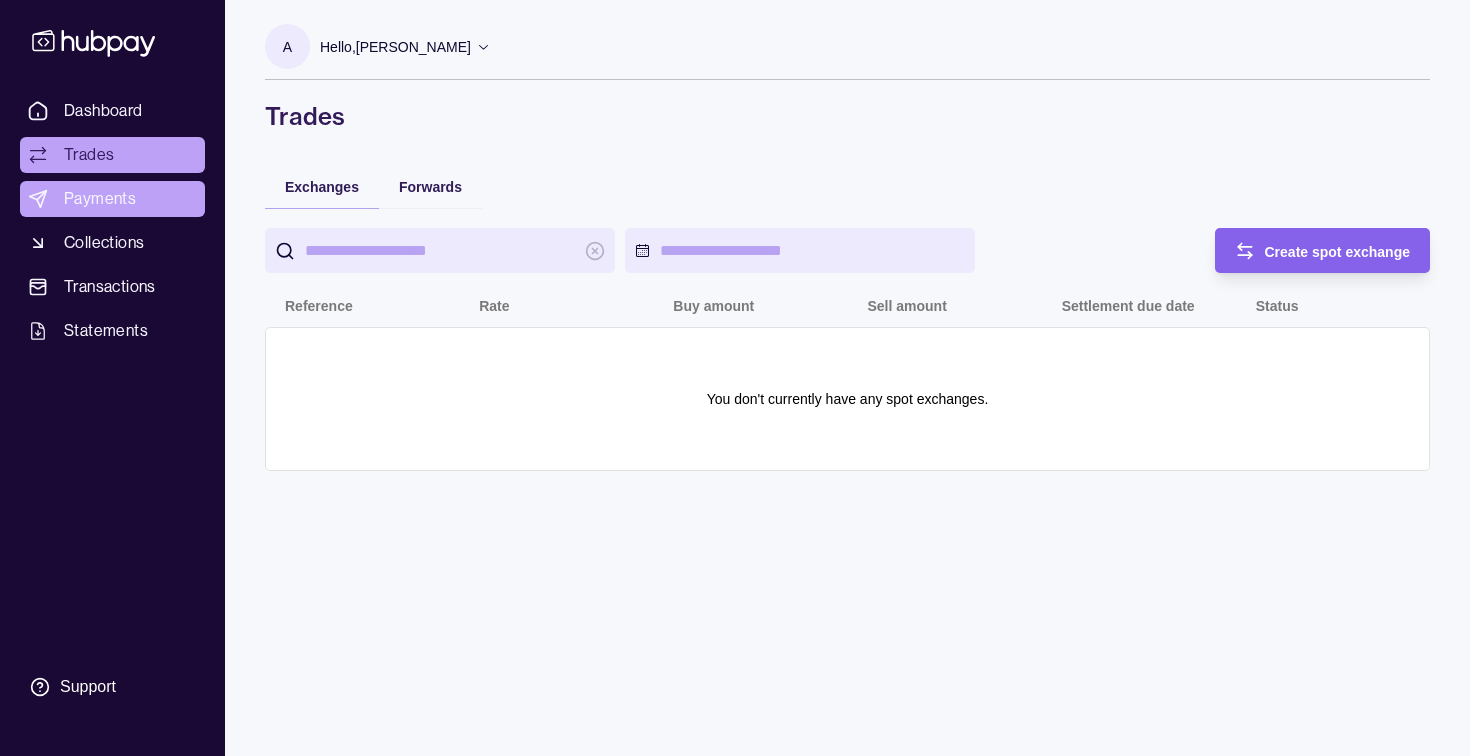 click on "Payments" at bounding box center (112, 199) 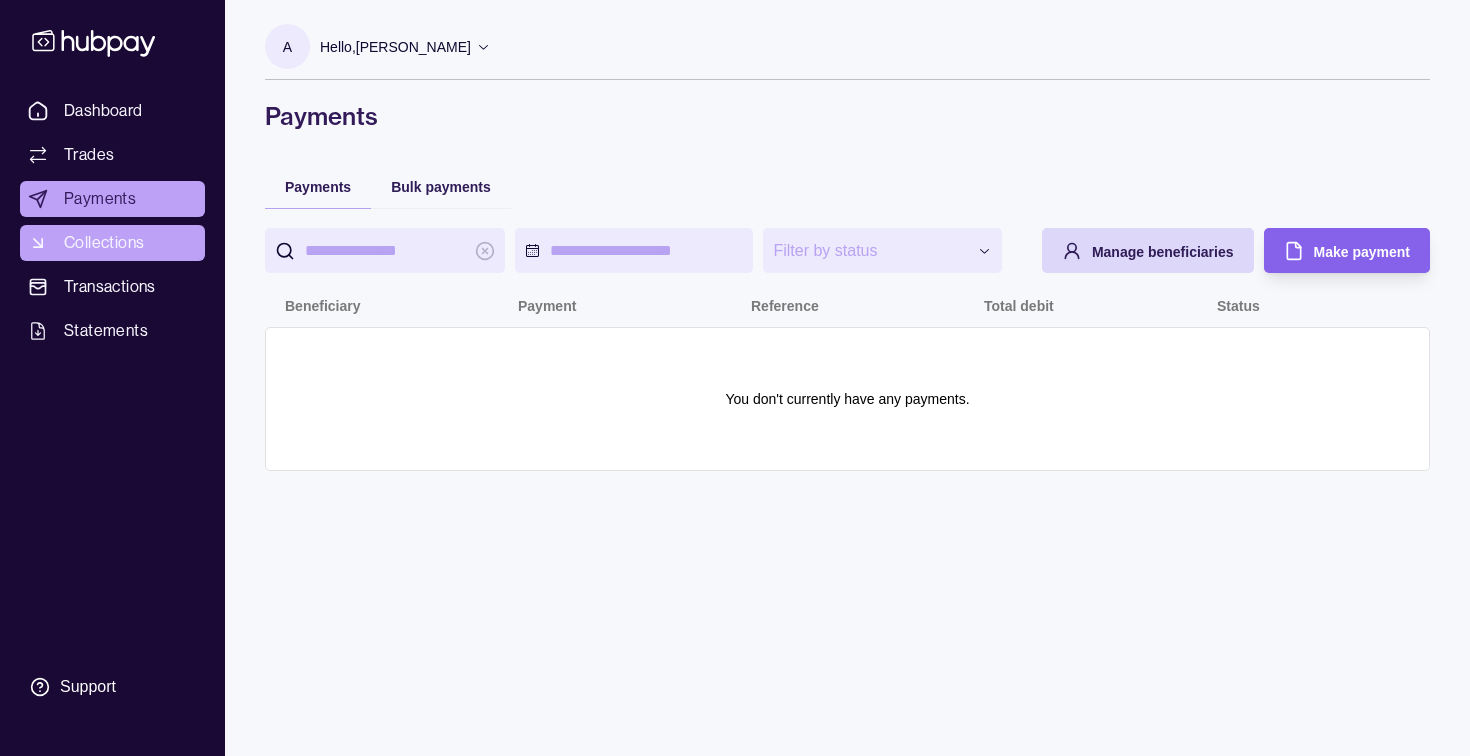 click on "Collections" at bounding box center [104, 243] 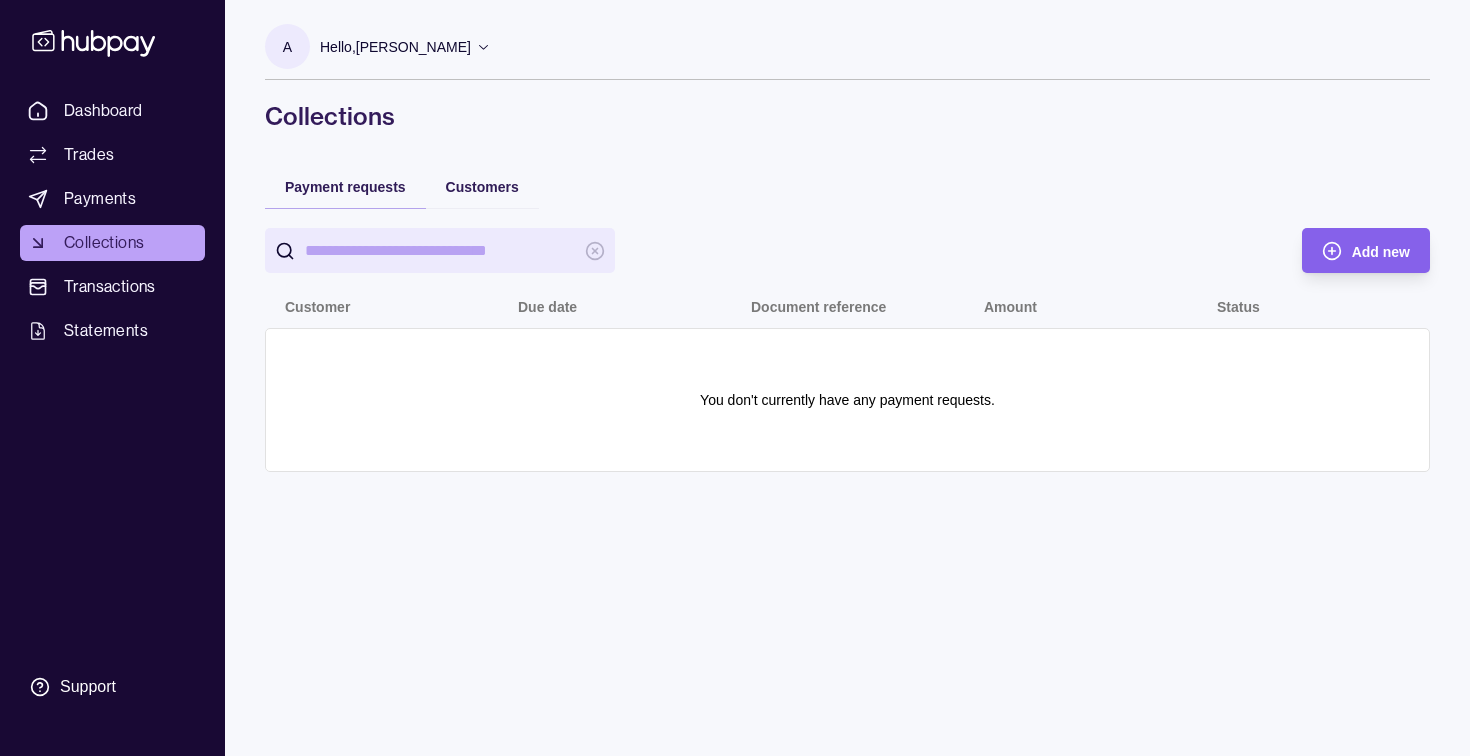 click on "Dashboard Trades Payments Collections Transactions Statements Support" at bounding box center (112, 378) 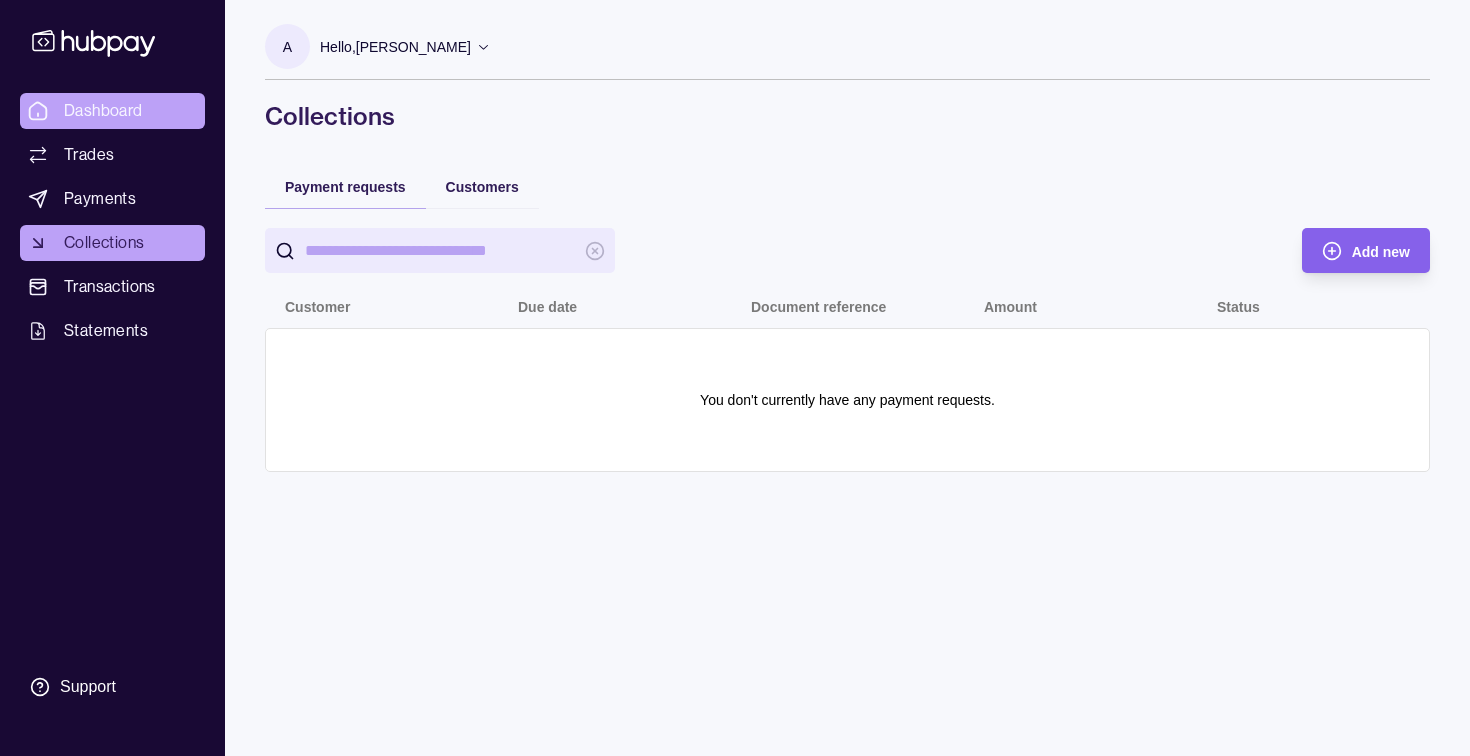 click on "Dashboard" at bounding box center (103, 111) 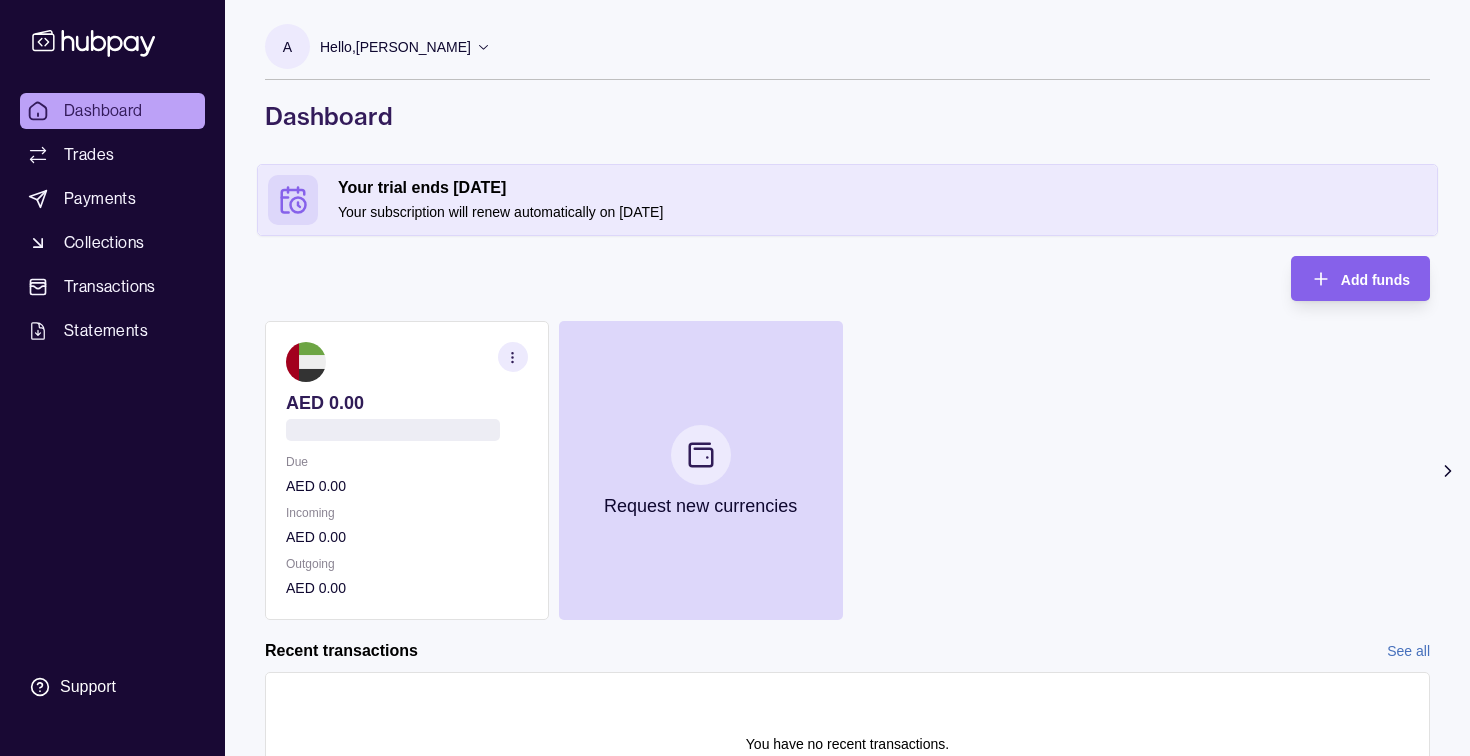 click on "AED 0.00                                                                                                               Due AED 0.00 Incoming AED 0.00 Outgoing AED 0.00 Request new currencies" at bounding box center [847, 470] 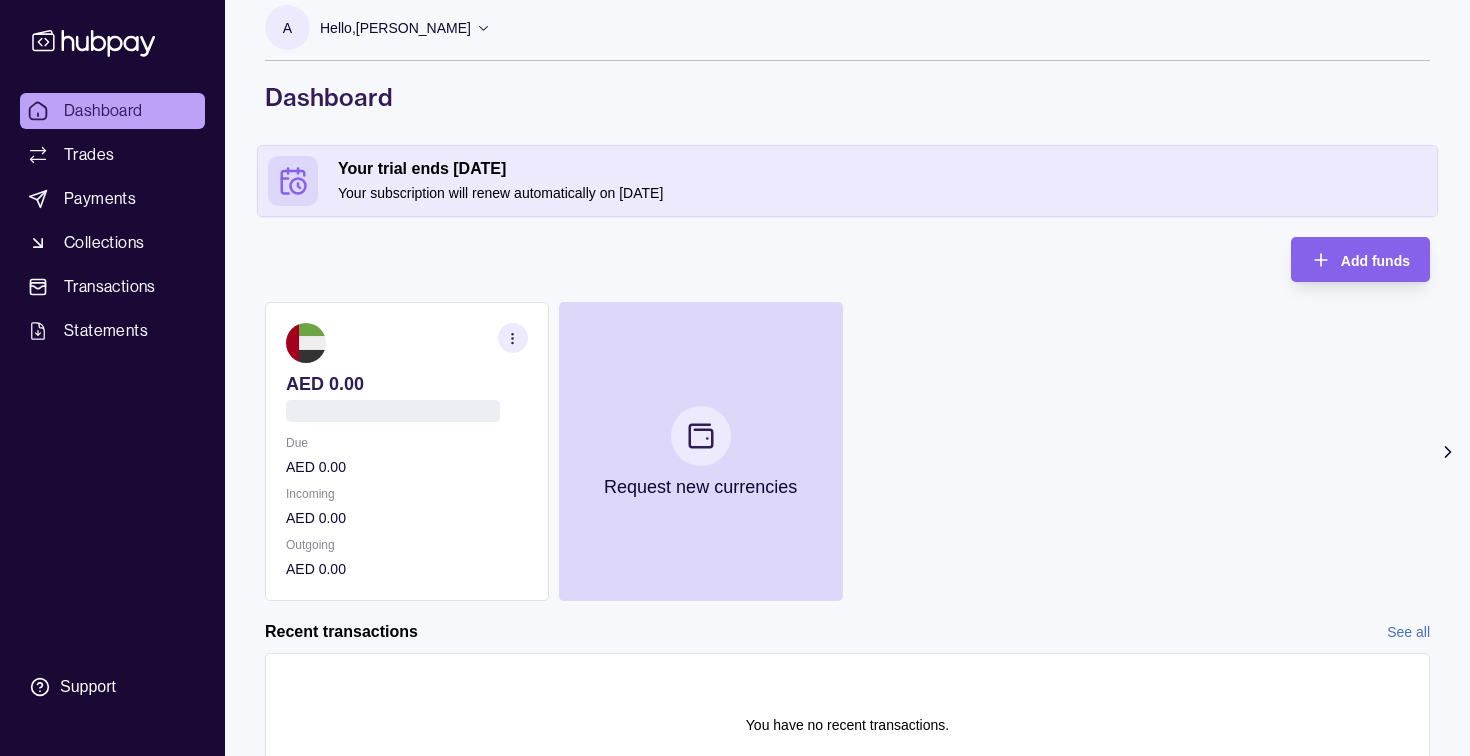 scroll, scrollTop: 1, scrollLeft: 0, axis: vertical 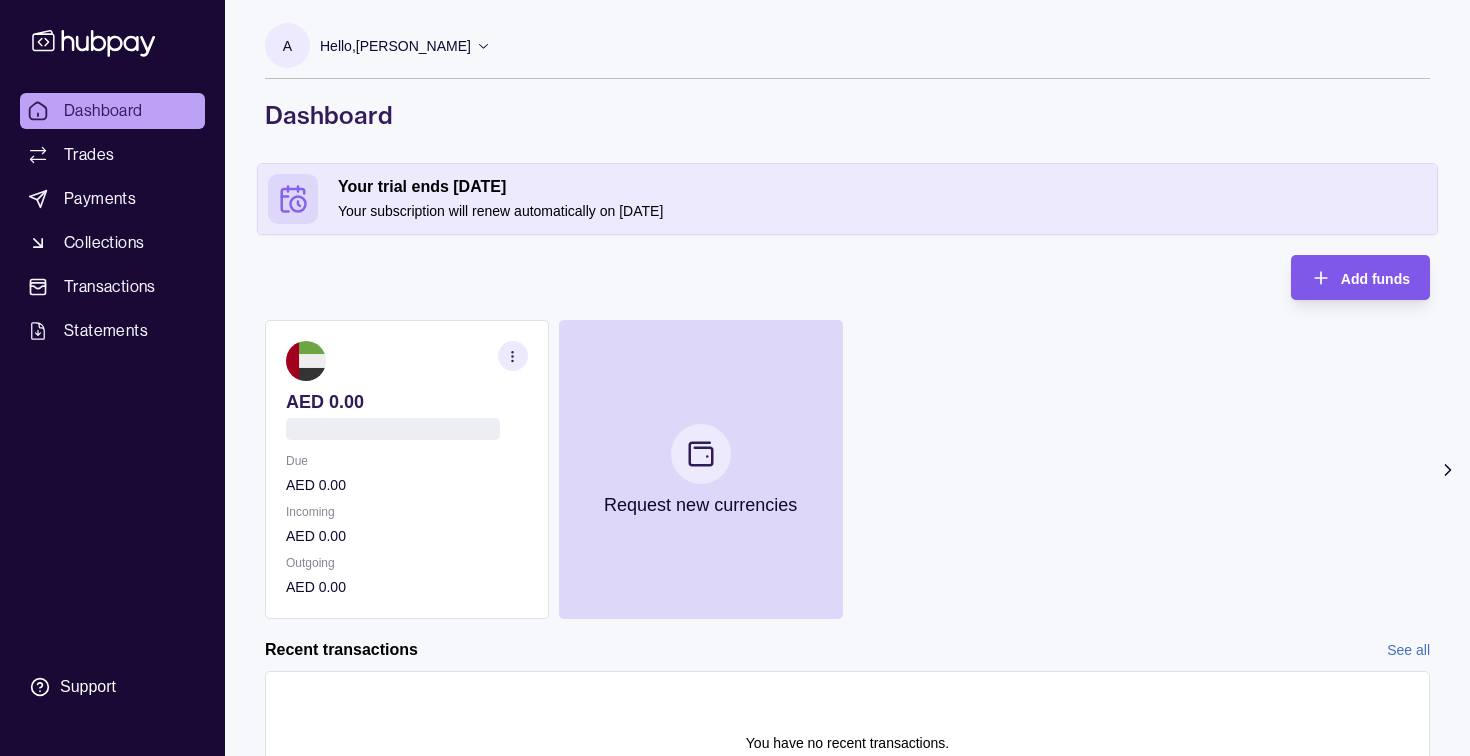 click on "Add funds" at bounding box center [1375, 279] 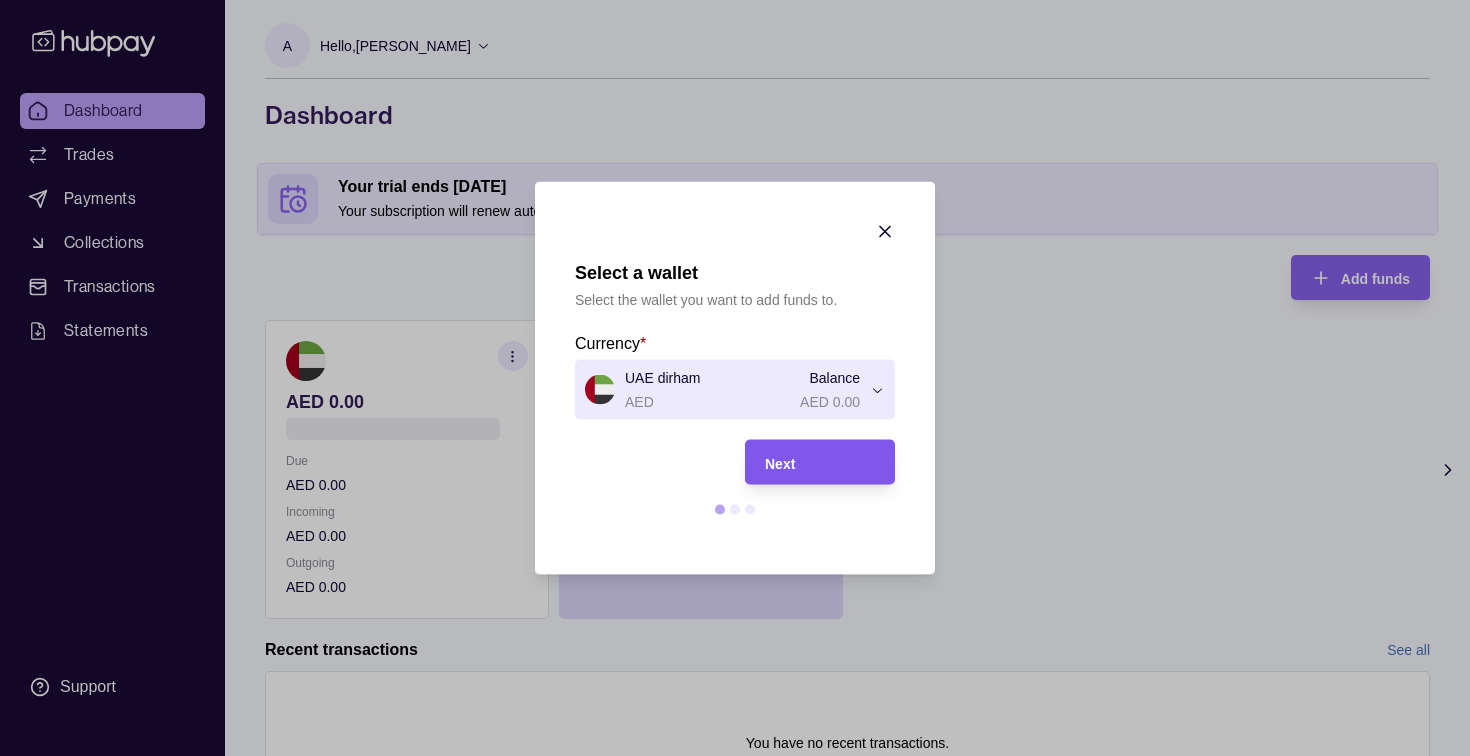 click on "Next" at bounding box center (820, 462) 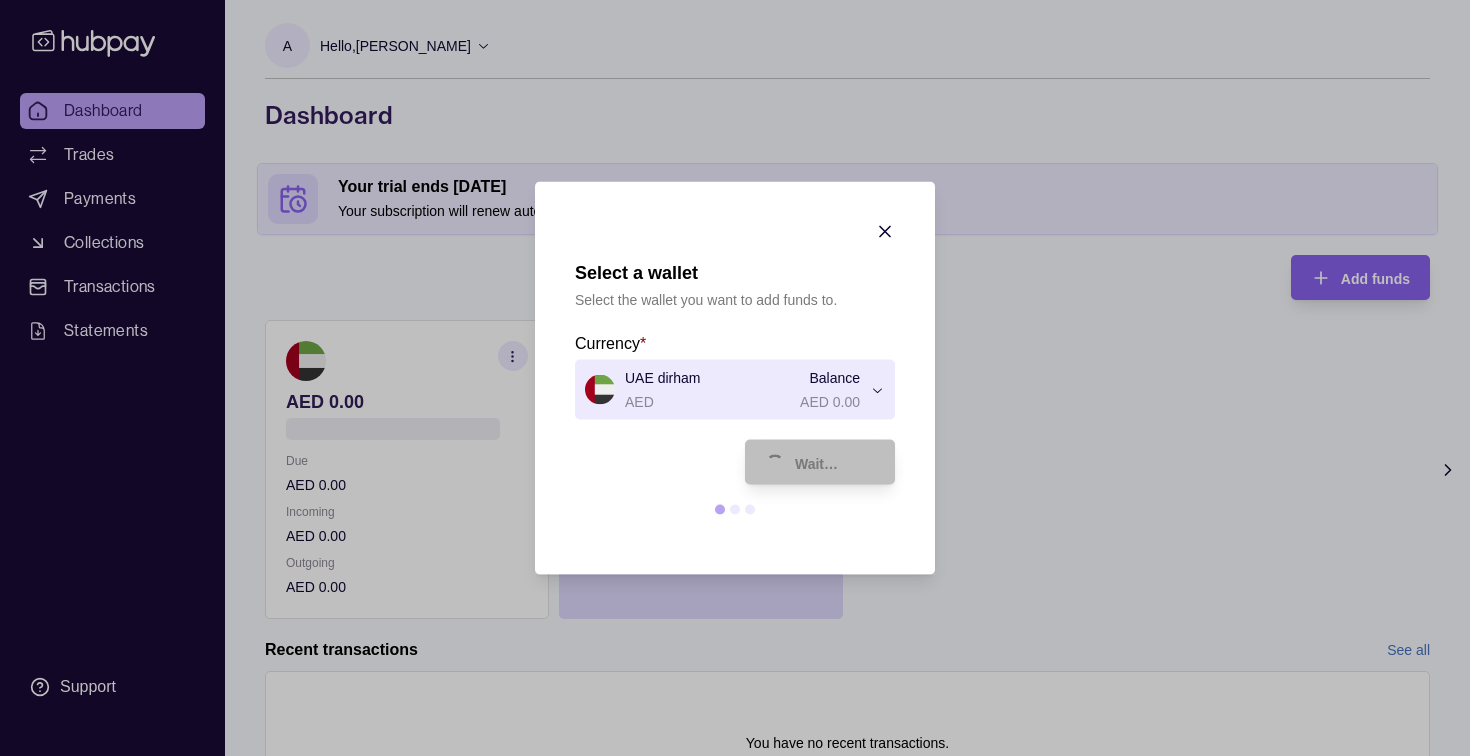 click on "Select a wallet Select the wallet you want to add funds to. Currency  * UAE dirham AED Balance AED 0.00 *** Wait…" at bounding box center [735, 879] 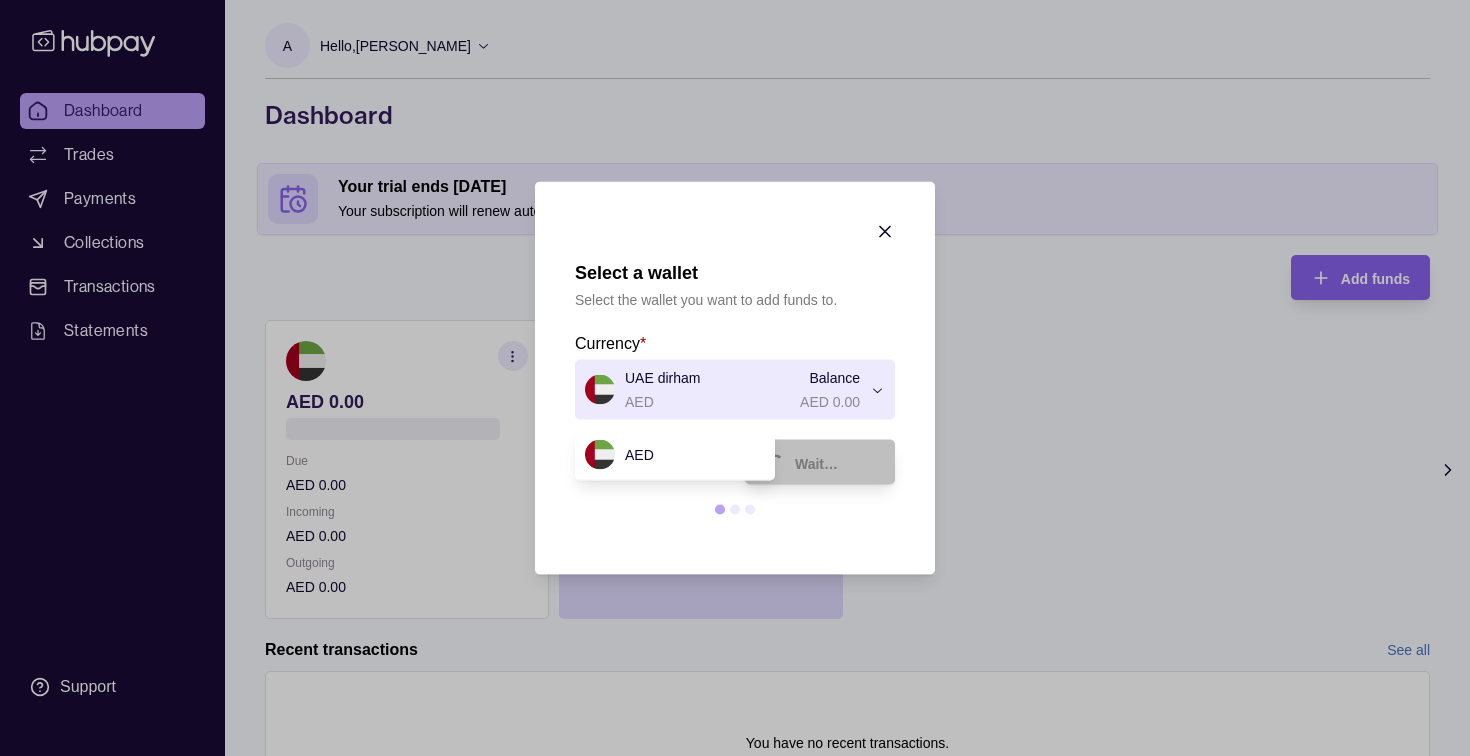 click on "Select a wallet Select the wallet you want to add funds to. Currency  * UAE dirham AED Balance AED 0.00 *** Wait…" at bounding box center (735, 879) 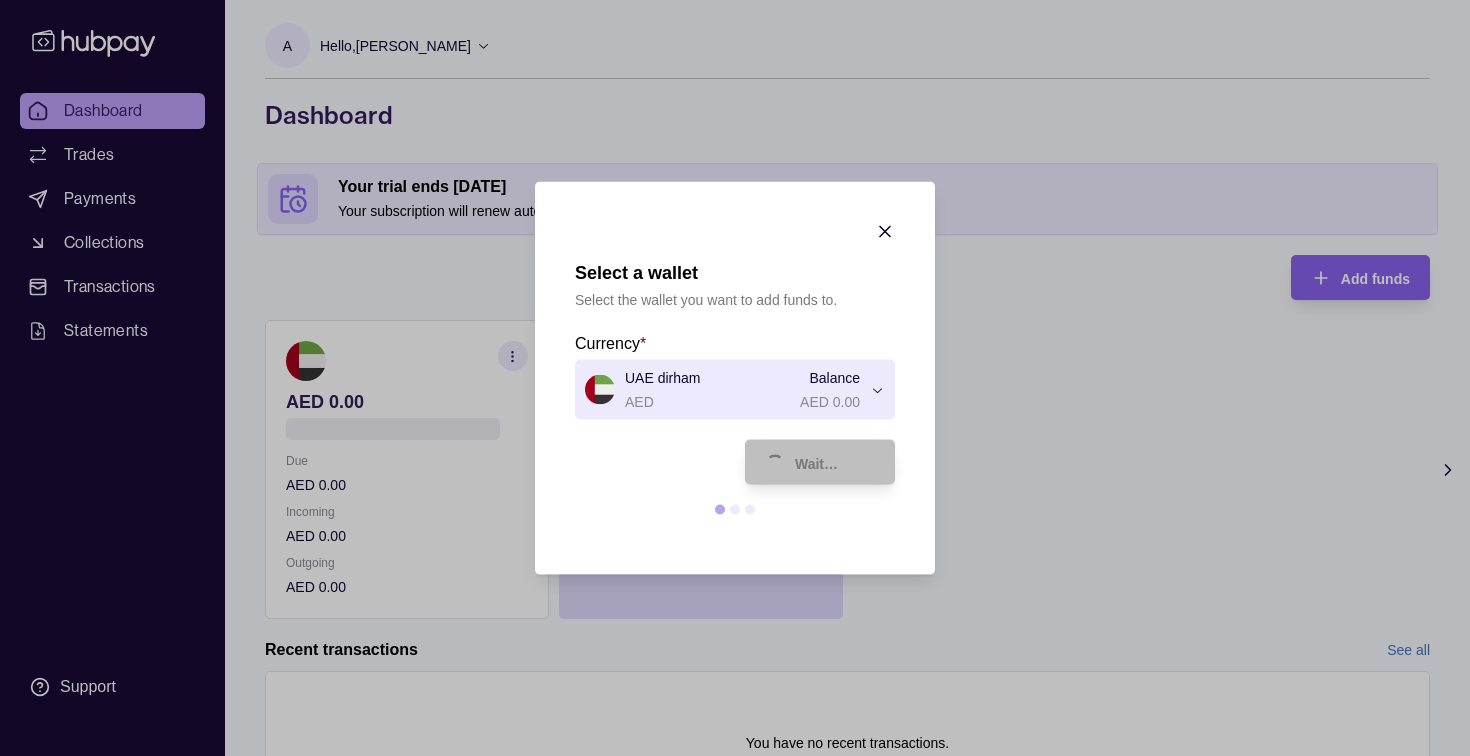 click 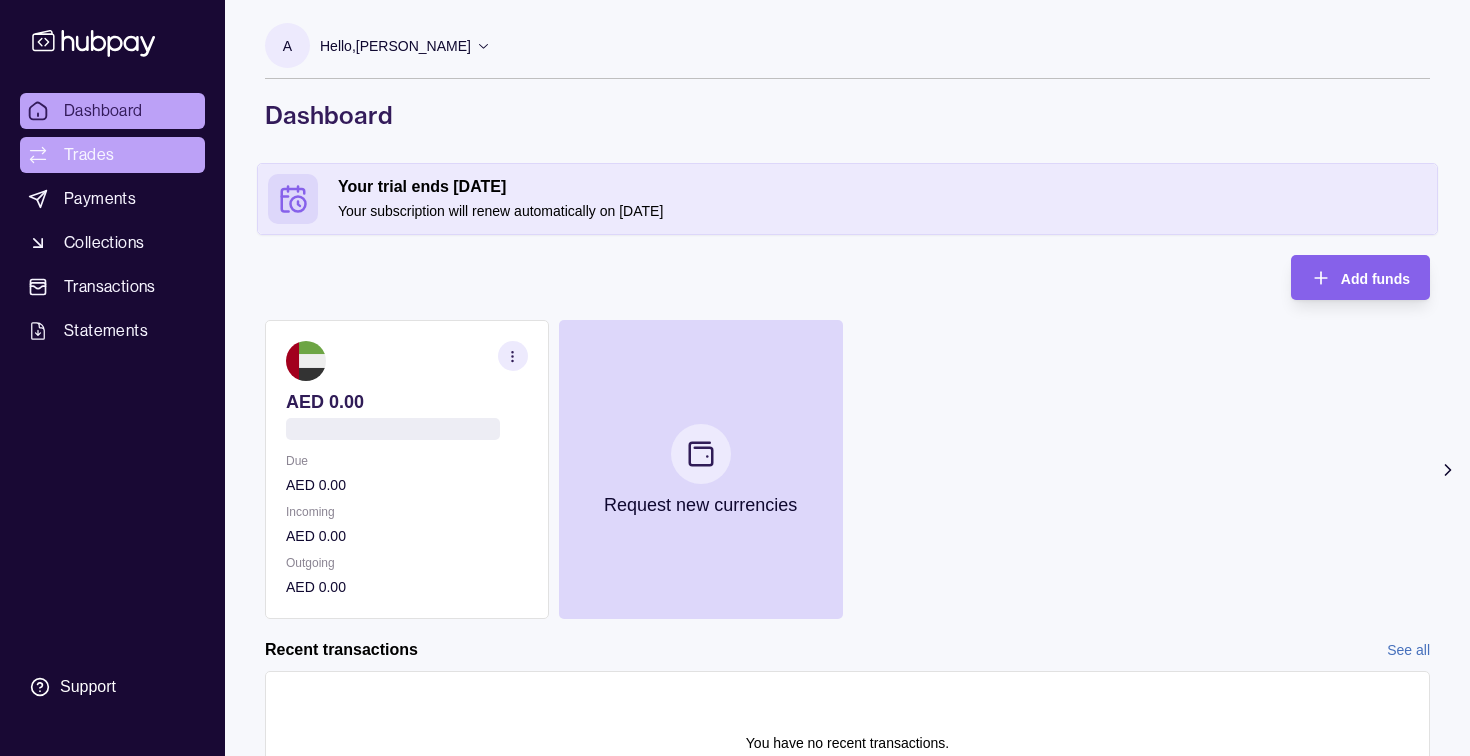 click on "Trades" at bounding box center (112, 155) 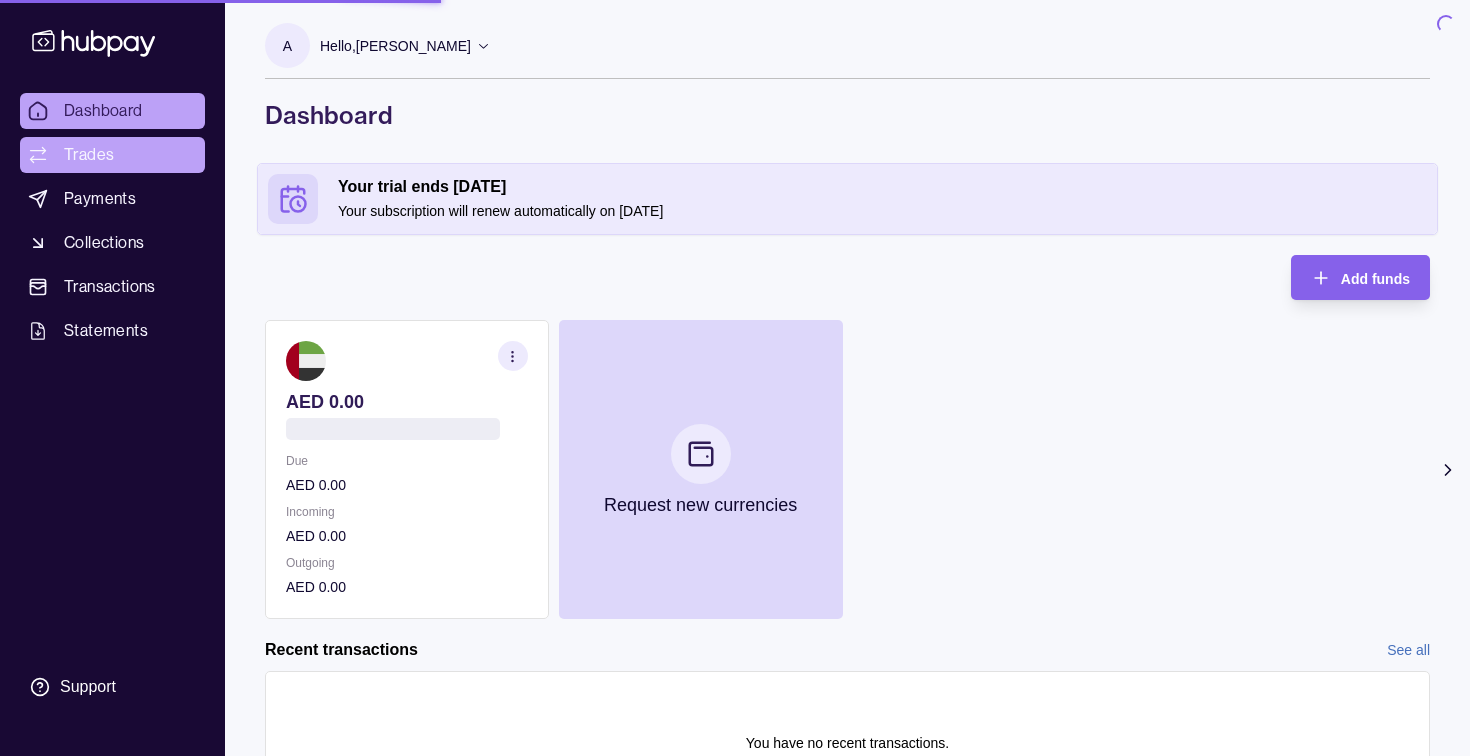 scroll, scrollTop: 0, scrollLeft: 0, axis: both 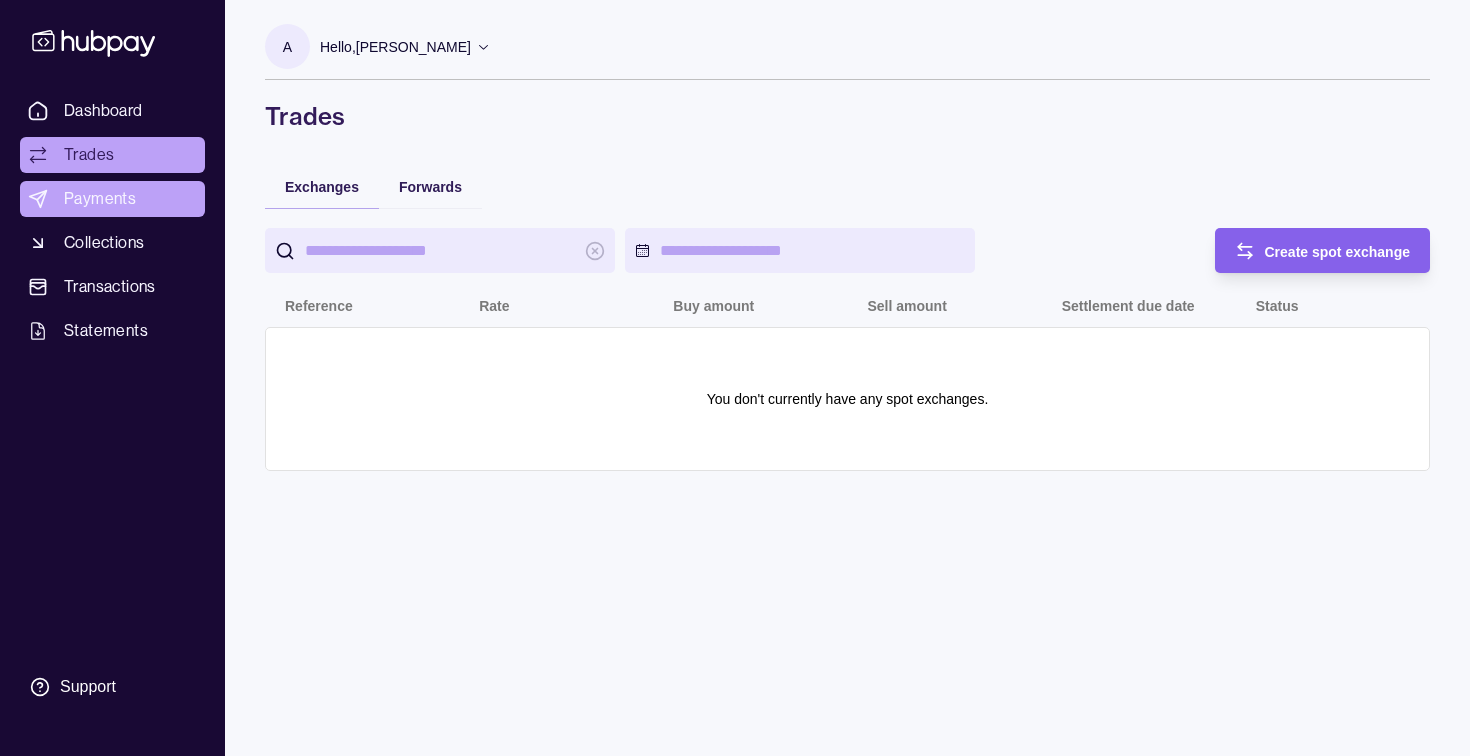 click on "Payments" at bounding box center (112, 199) 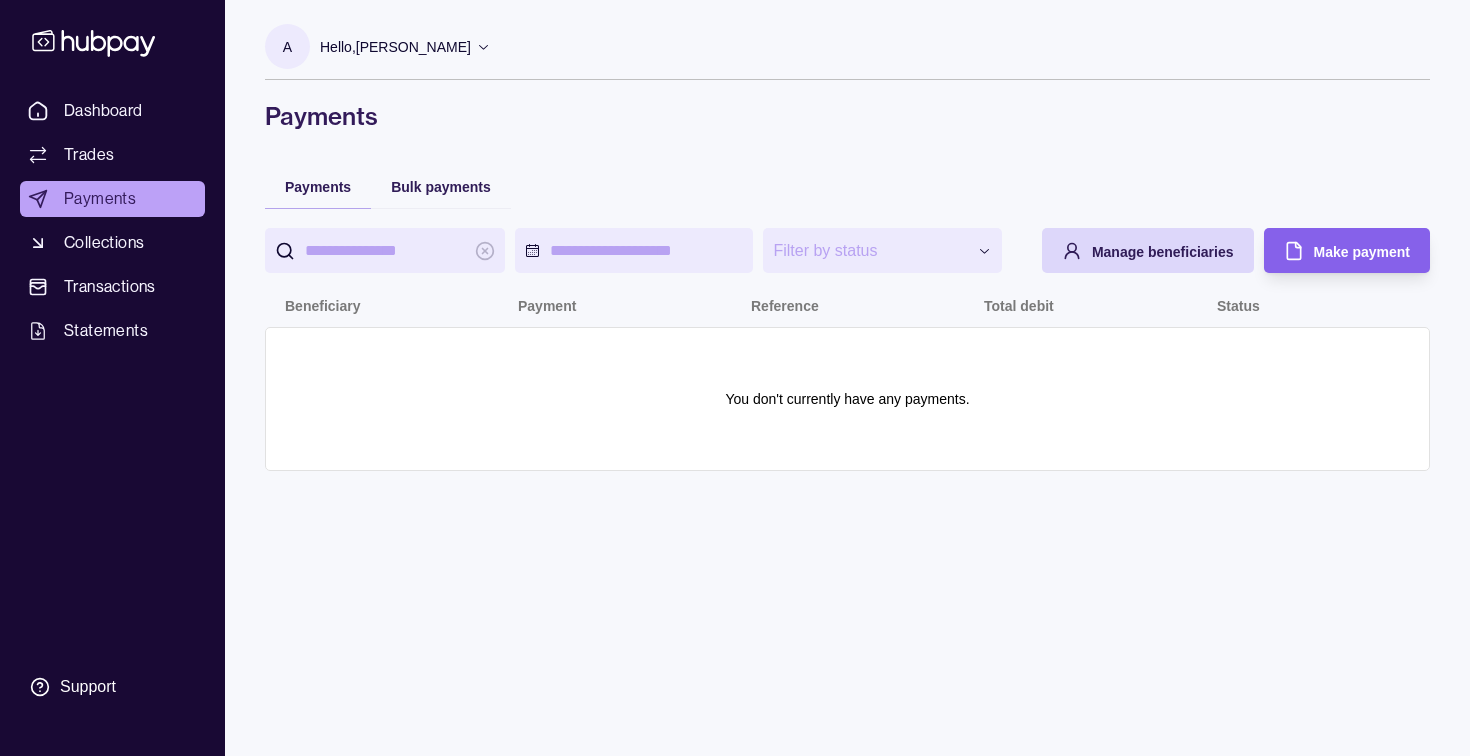 click on "Dashboard Trades Payments Collections Transactions Statements" at bounding box center (112, 221) 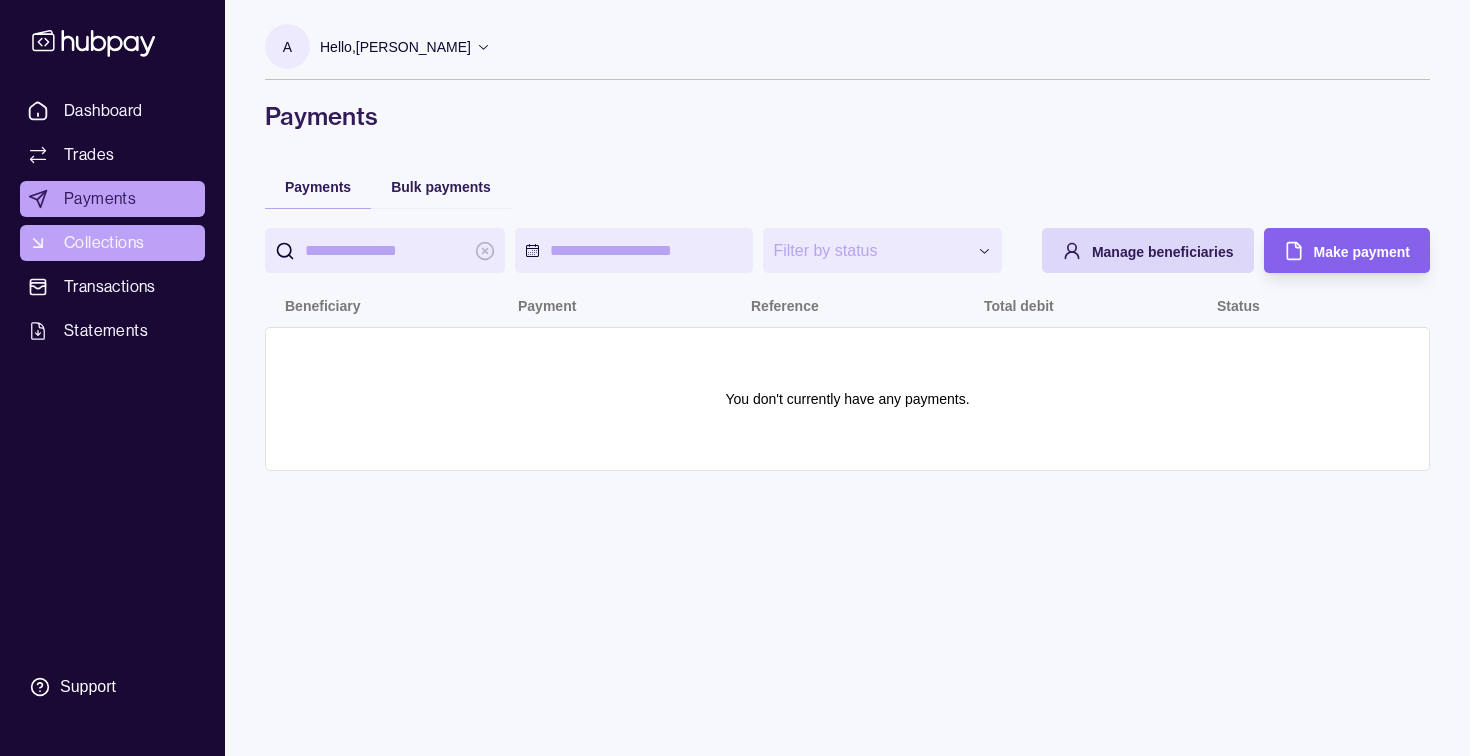click on "Collections" at bounding box center (104, 243) 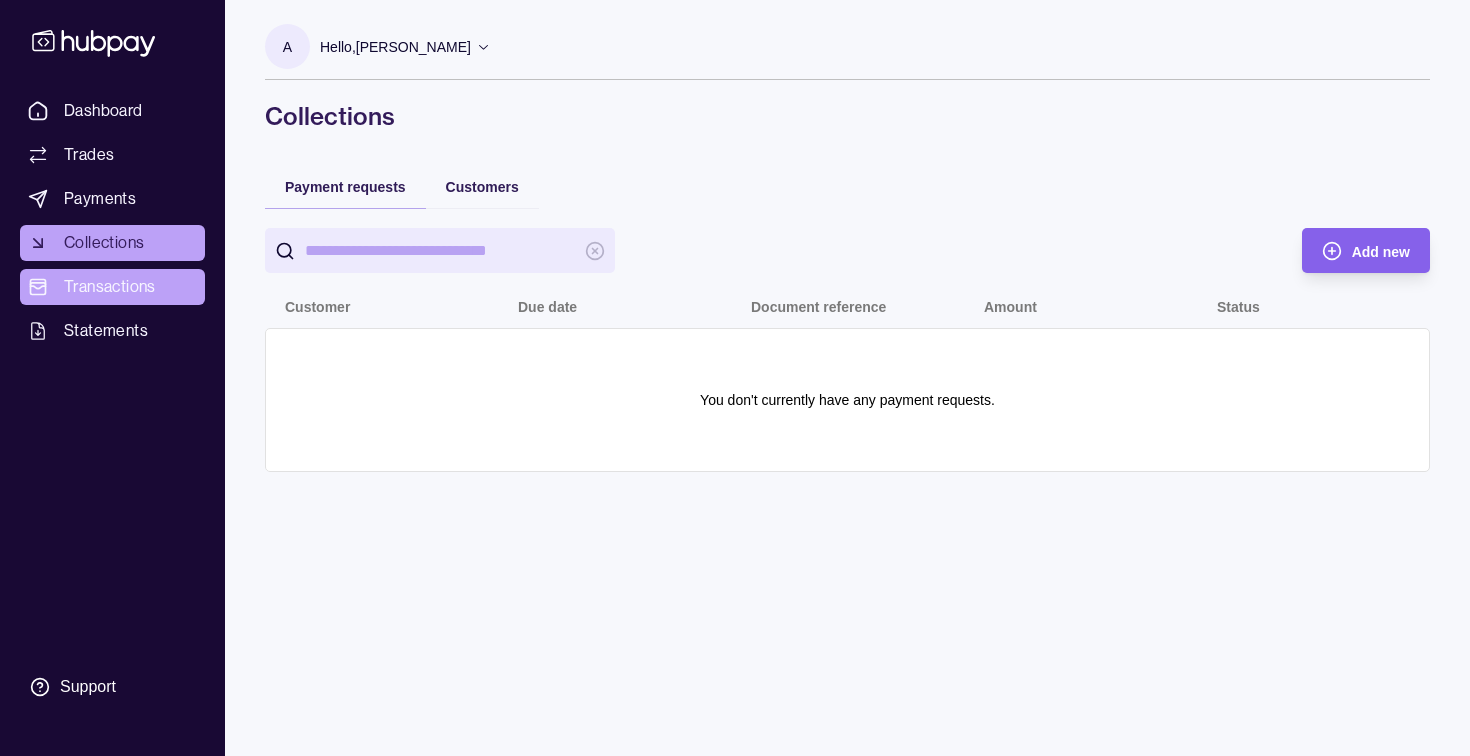 click on "Transactions" at bounding box center (110, 287) 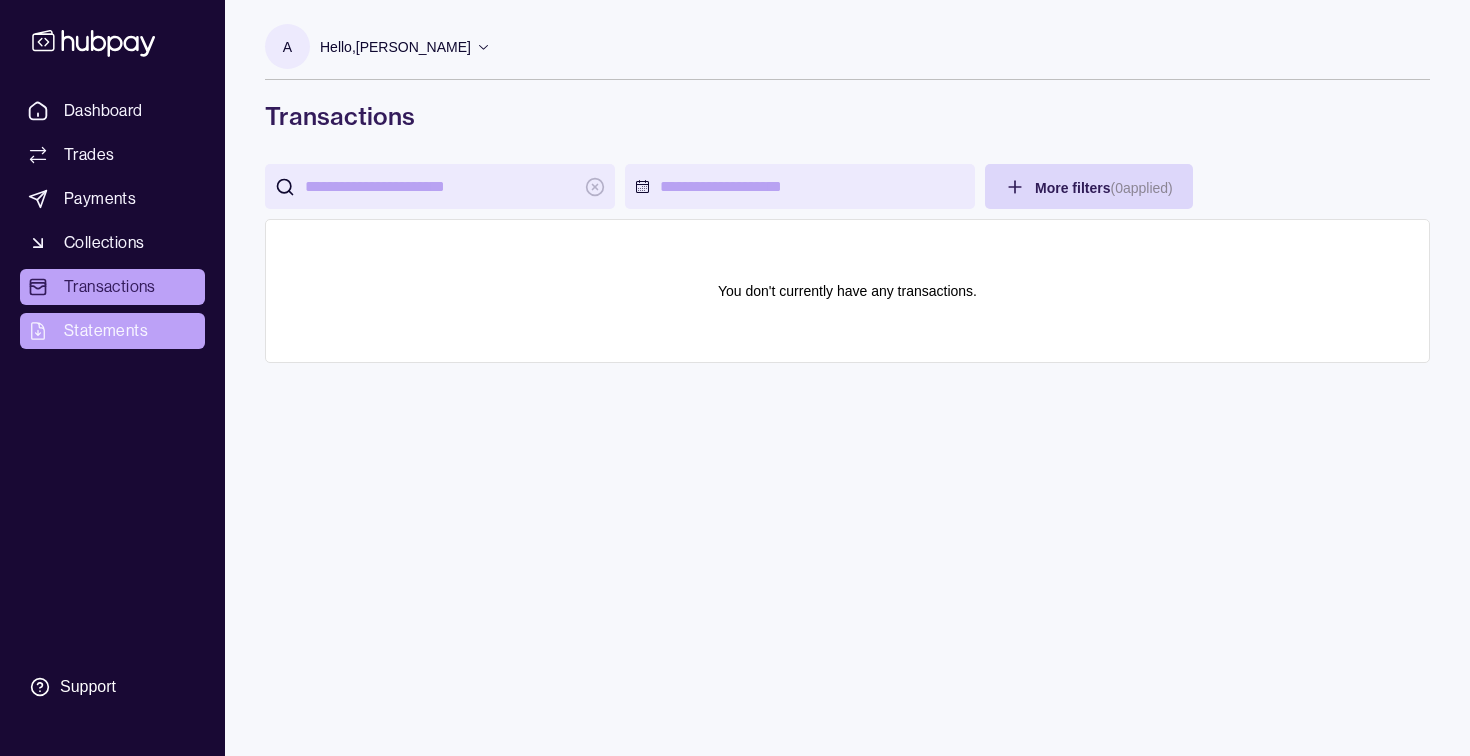 click on "Statements" at bounding box center (106, 331) 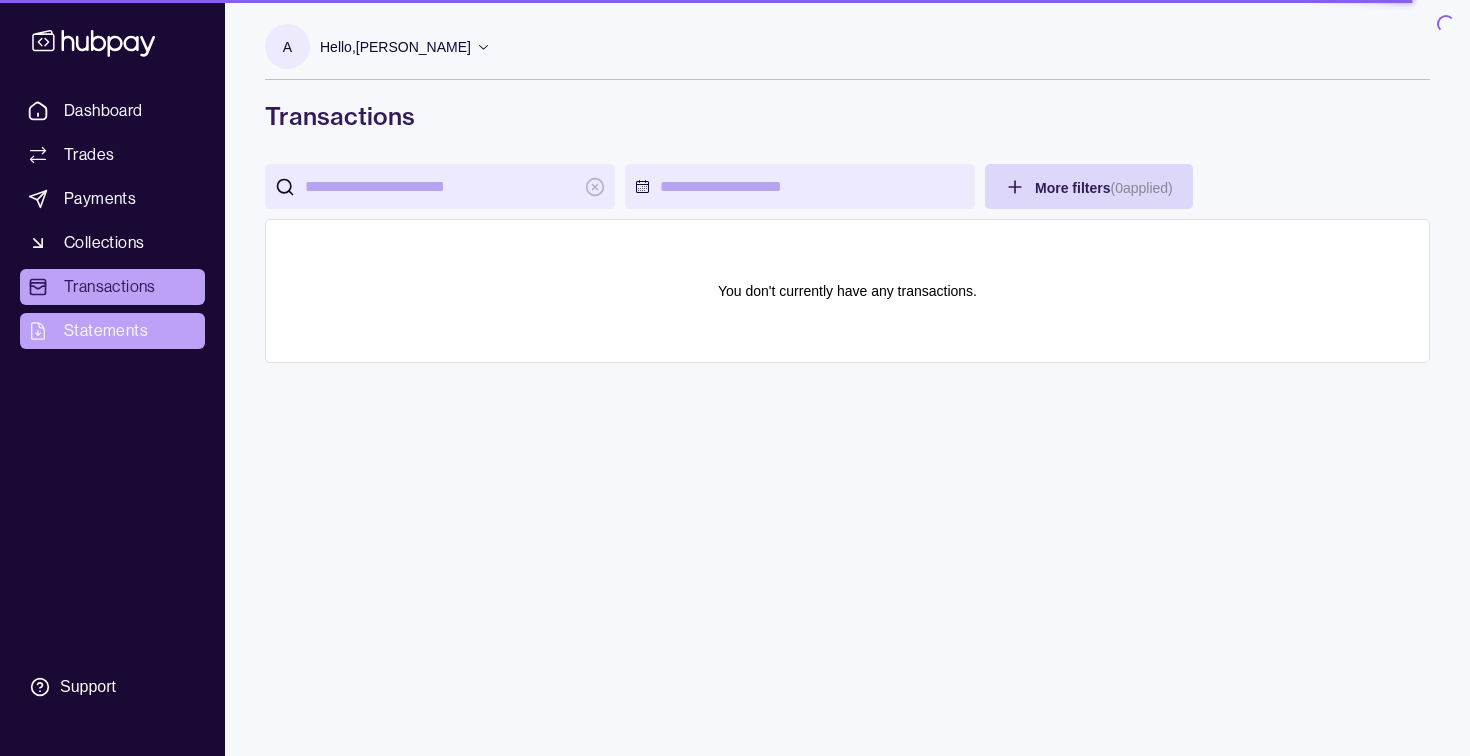 click on "Statements" at bounding box center [106, 331] 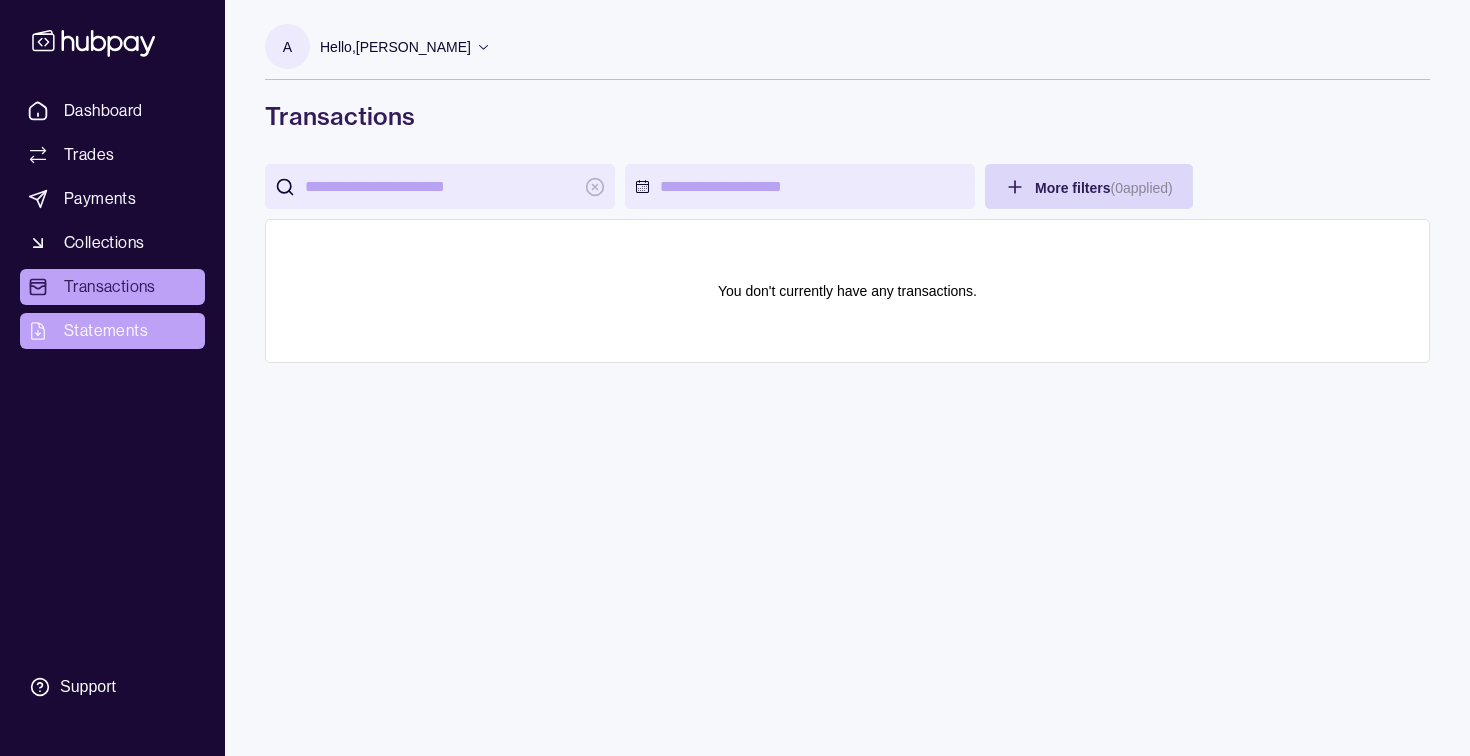 click on "Statements" at bounding box center [106, 331] 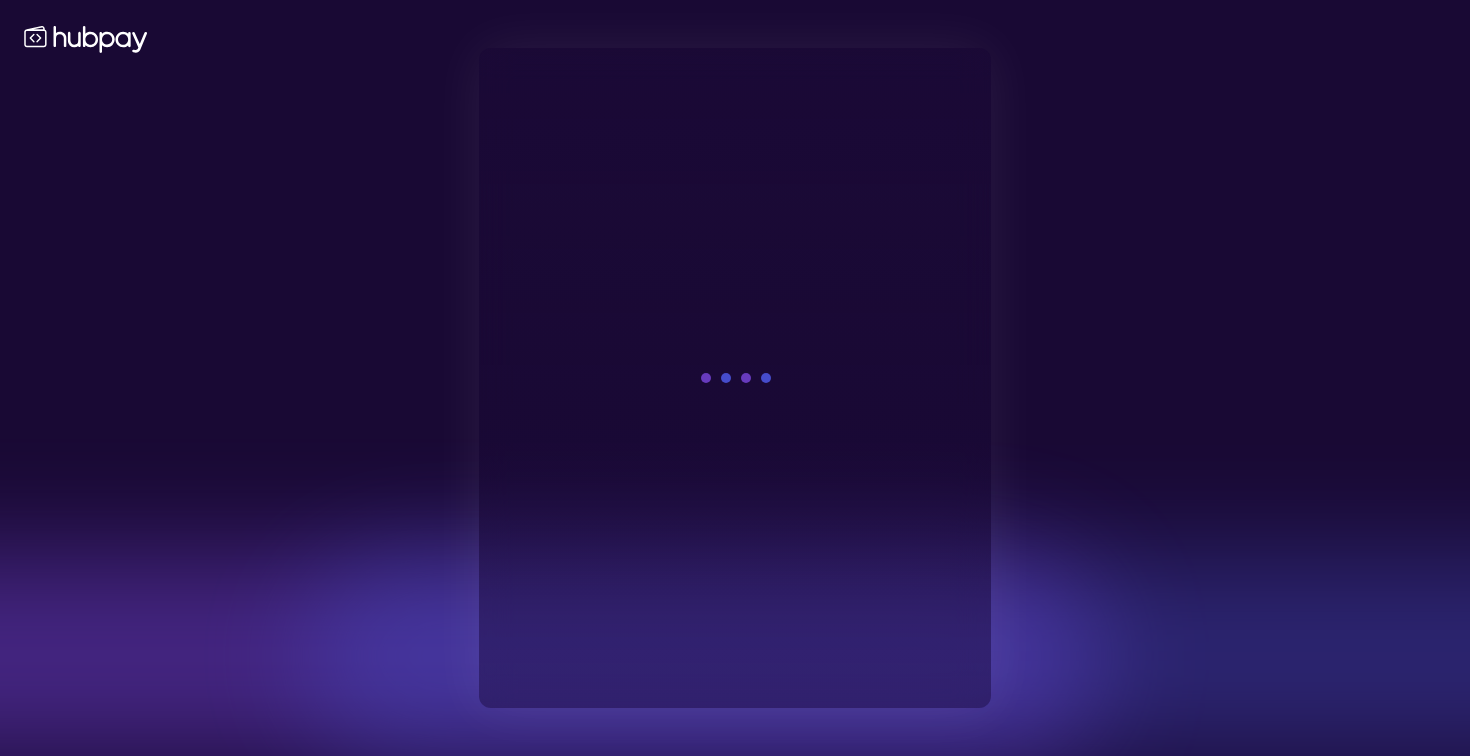 scroll, scrollTop: 0, scrollLeft: 0, axis: both 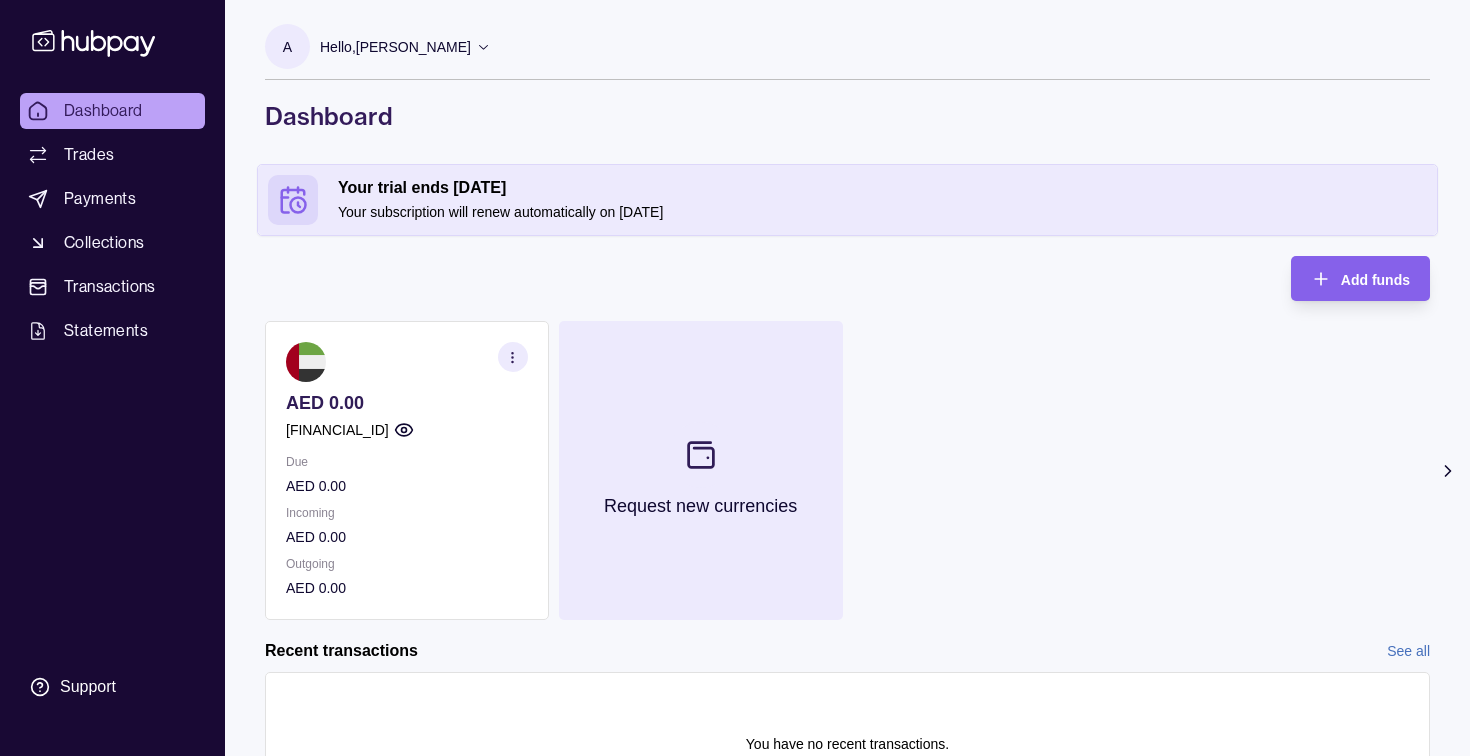 click 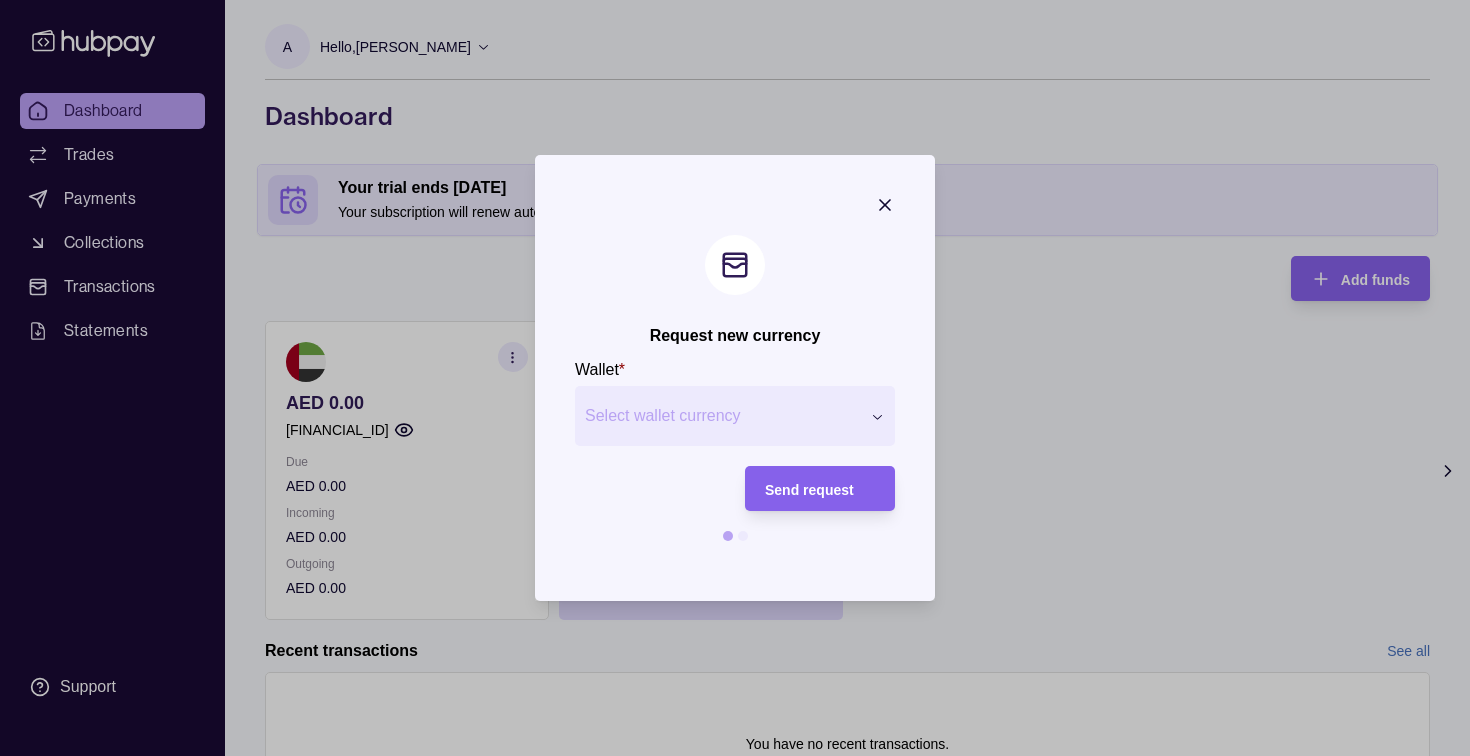 click on "Request new currency Wallet  * Select wallet currency *** *** *** *** *** *** *** *** *** *** *** *** *** *** *** *** *** *** *** *** *** *** *** *** *** *** *** *** *** *** *** *** *** *** *** *** *** *** *** *** *** *** *** *** *** Send request" at bounding box center [735, 880] 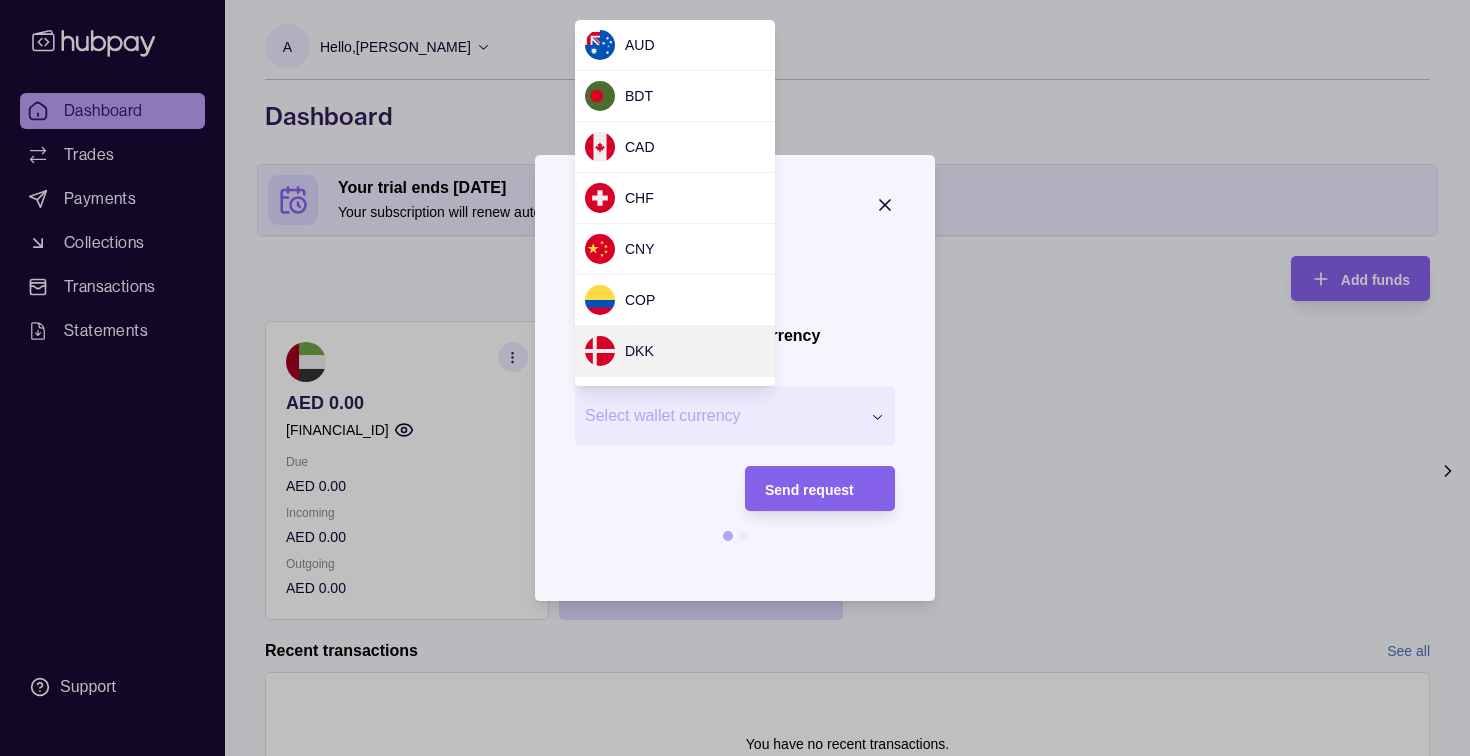 scroll, scrollTop: 1780, scrollLeft: 0, axis: vertical 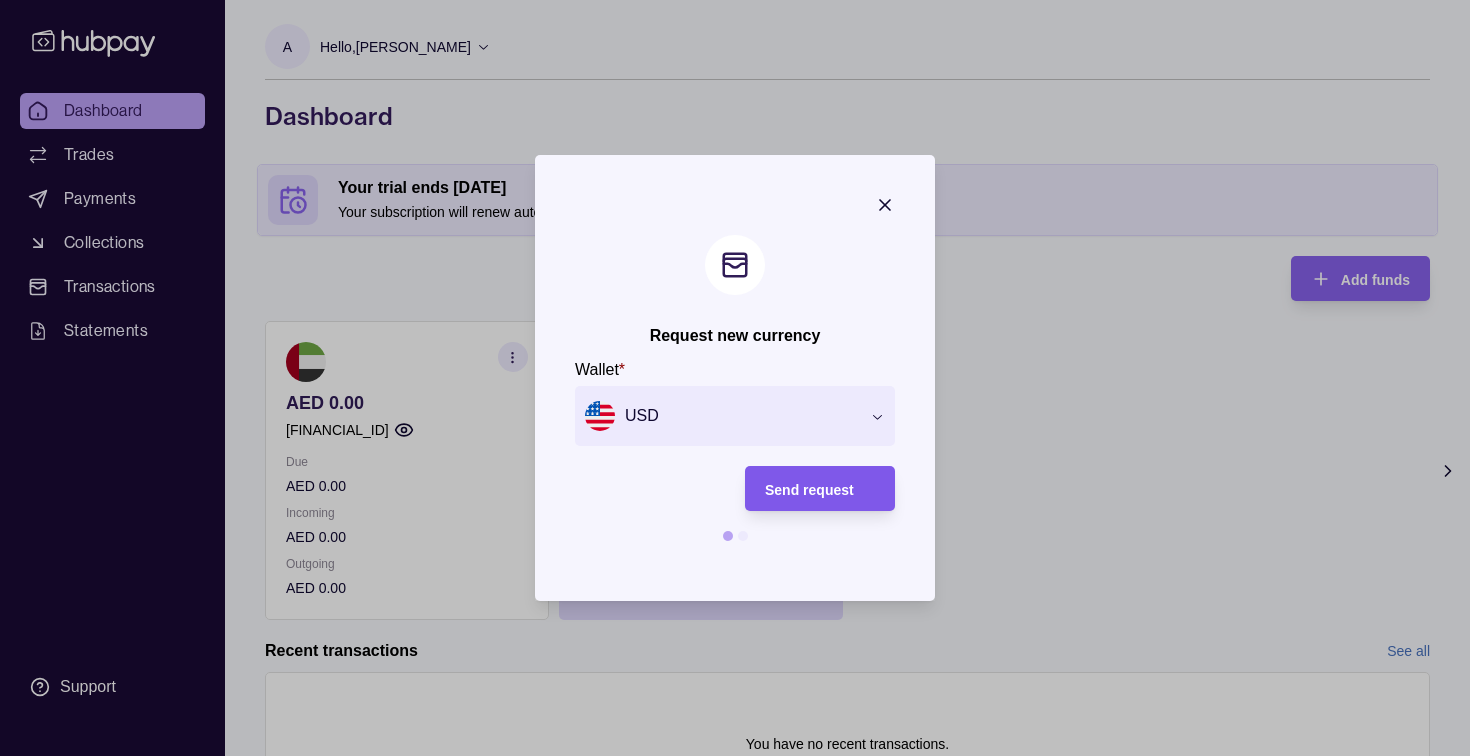 click on "Send request" at bounding box center [809, 490] 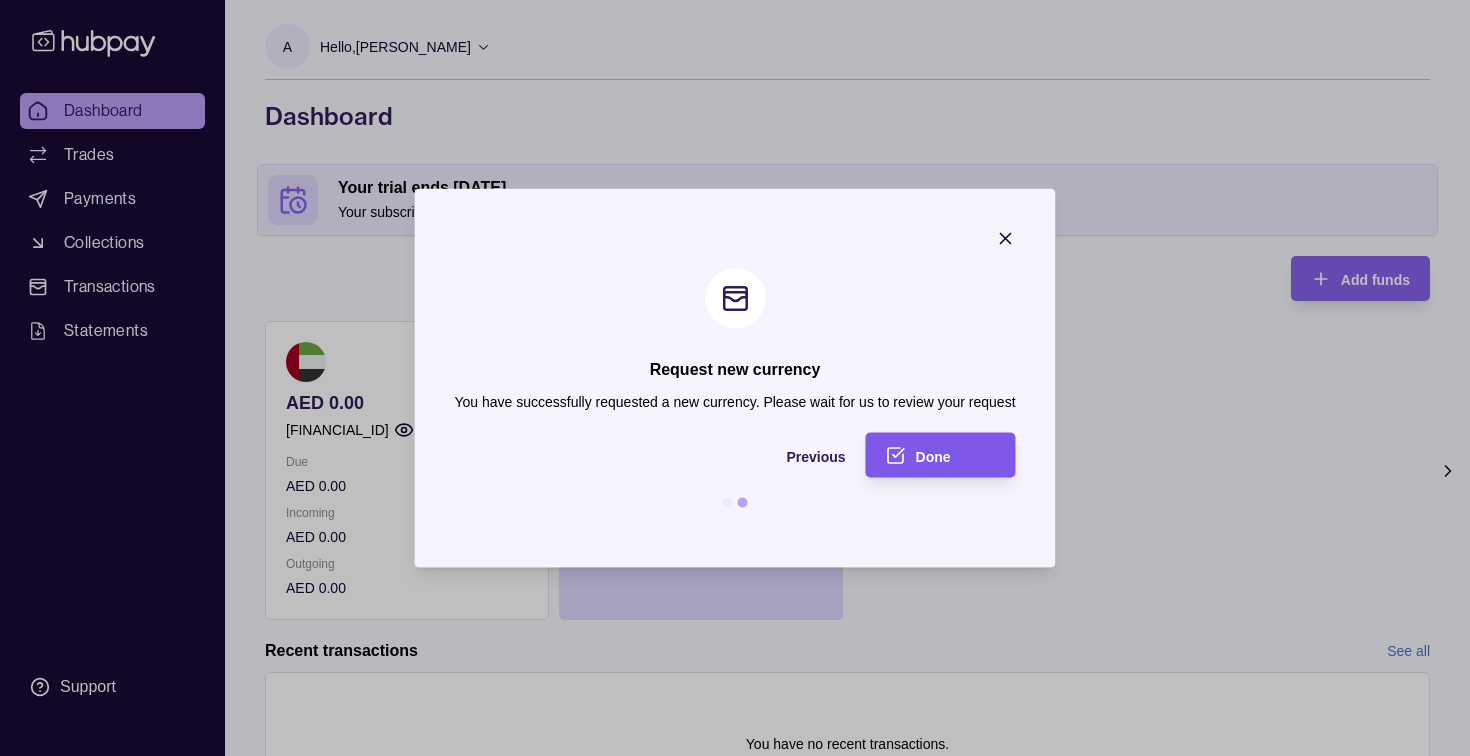 click on "Done" at bounding box center (933, 456) 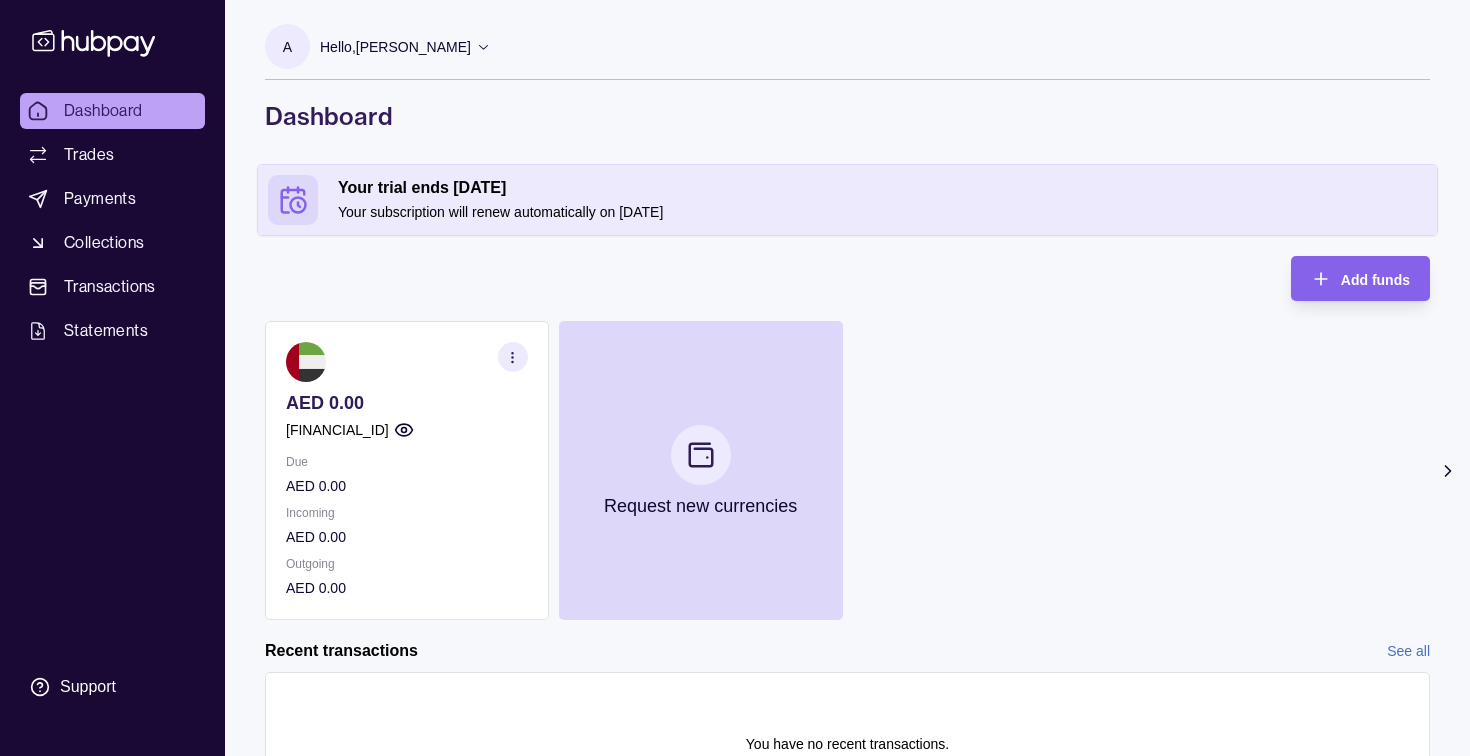 click on "AED 0.00 [FINANCIAL_ID] Due AED 0.00 Incoming AED 0.00 Outgoing AED 0.00 Request new currencies" at bounding box center [847, 470] 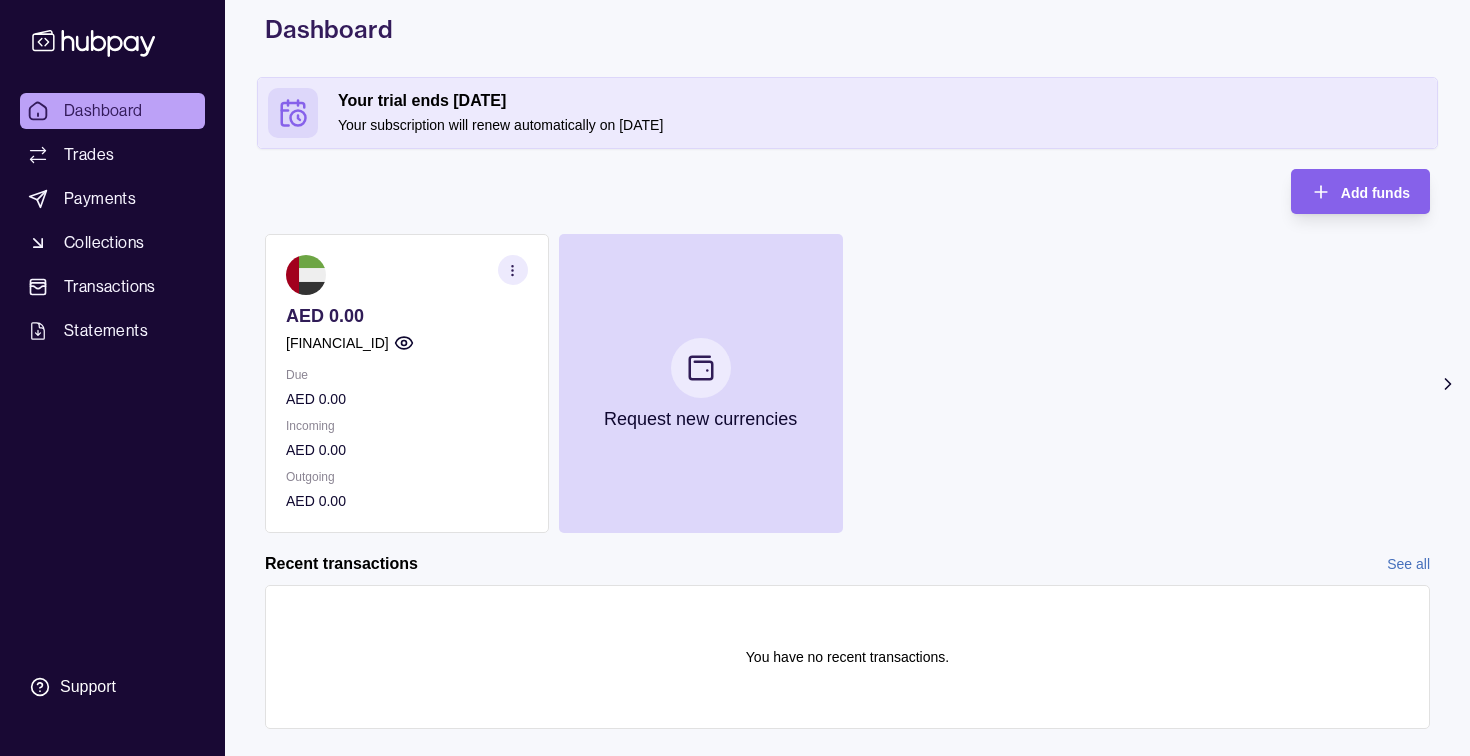 scroll, scrollTop: 88, scrollLeft: 0, axis: vertical 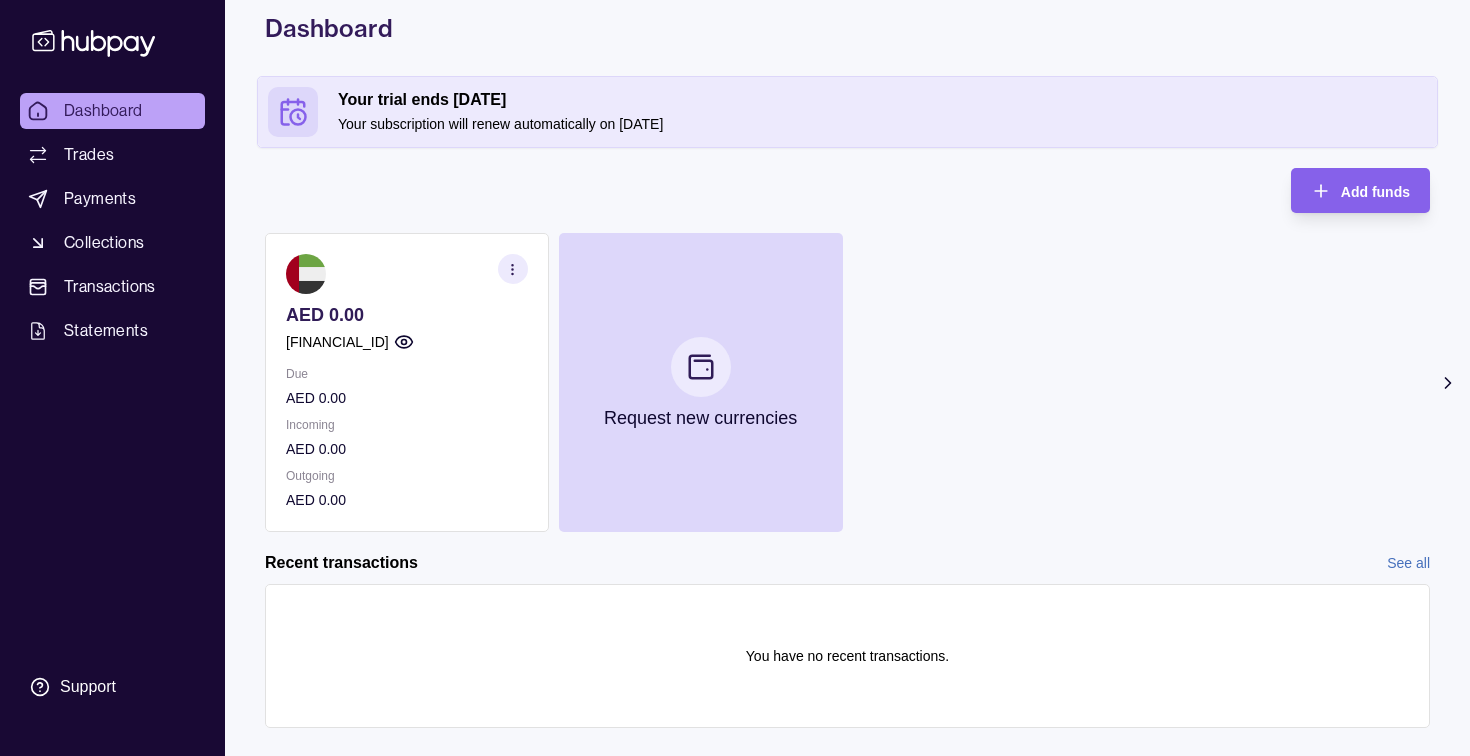 click at bounding box center [513, 269] 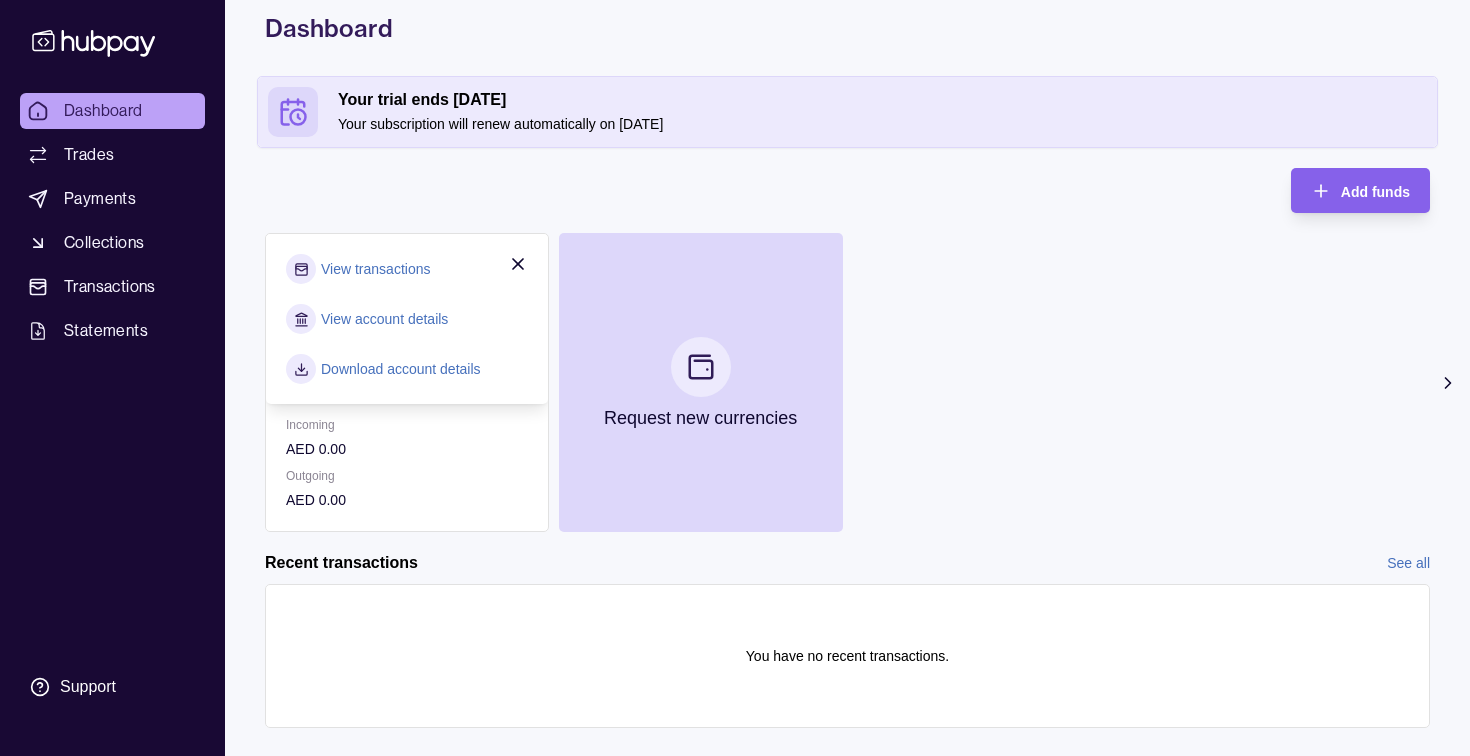 click on "View account details" at bounding box center [384, 319] 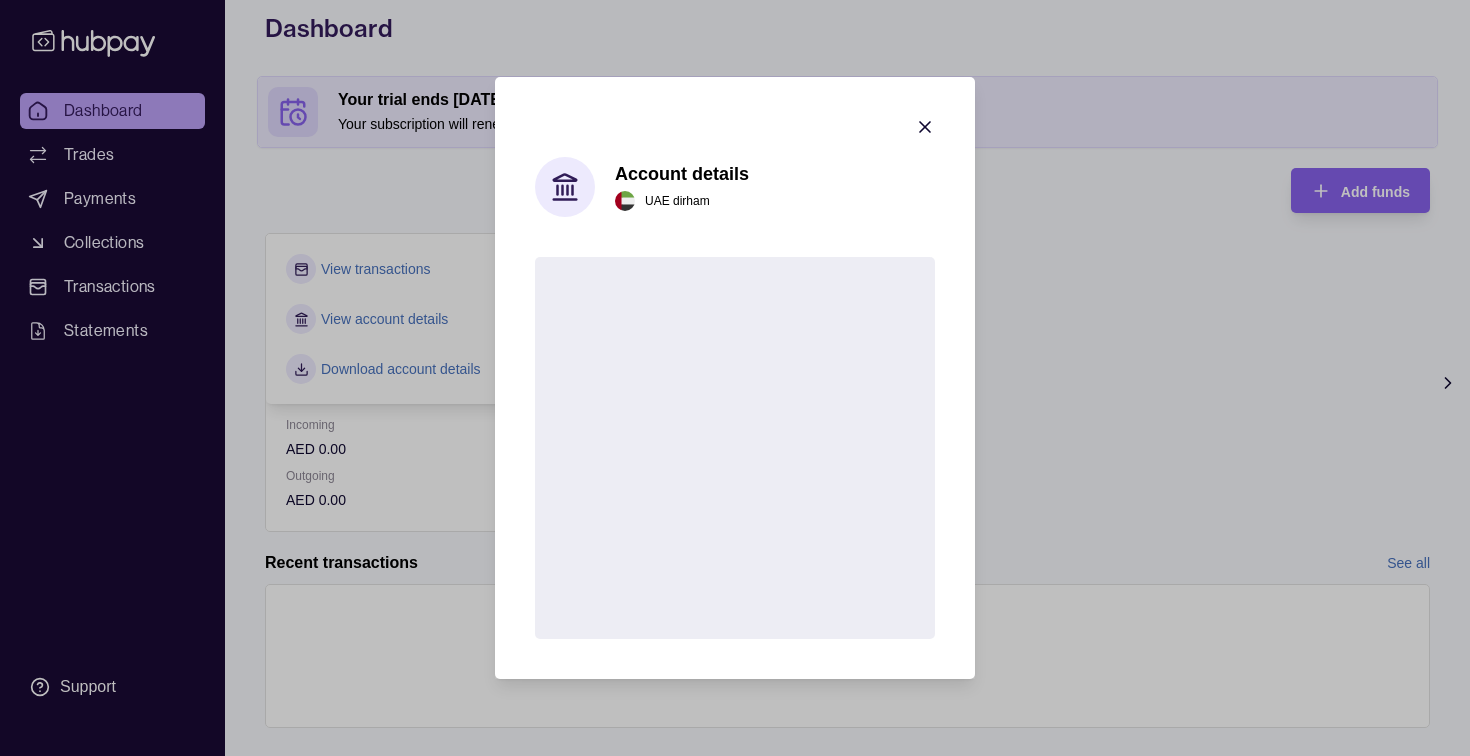 click 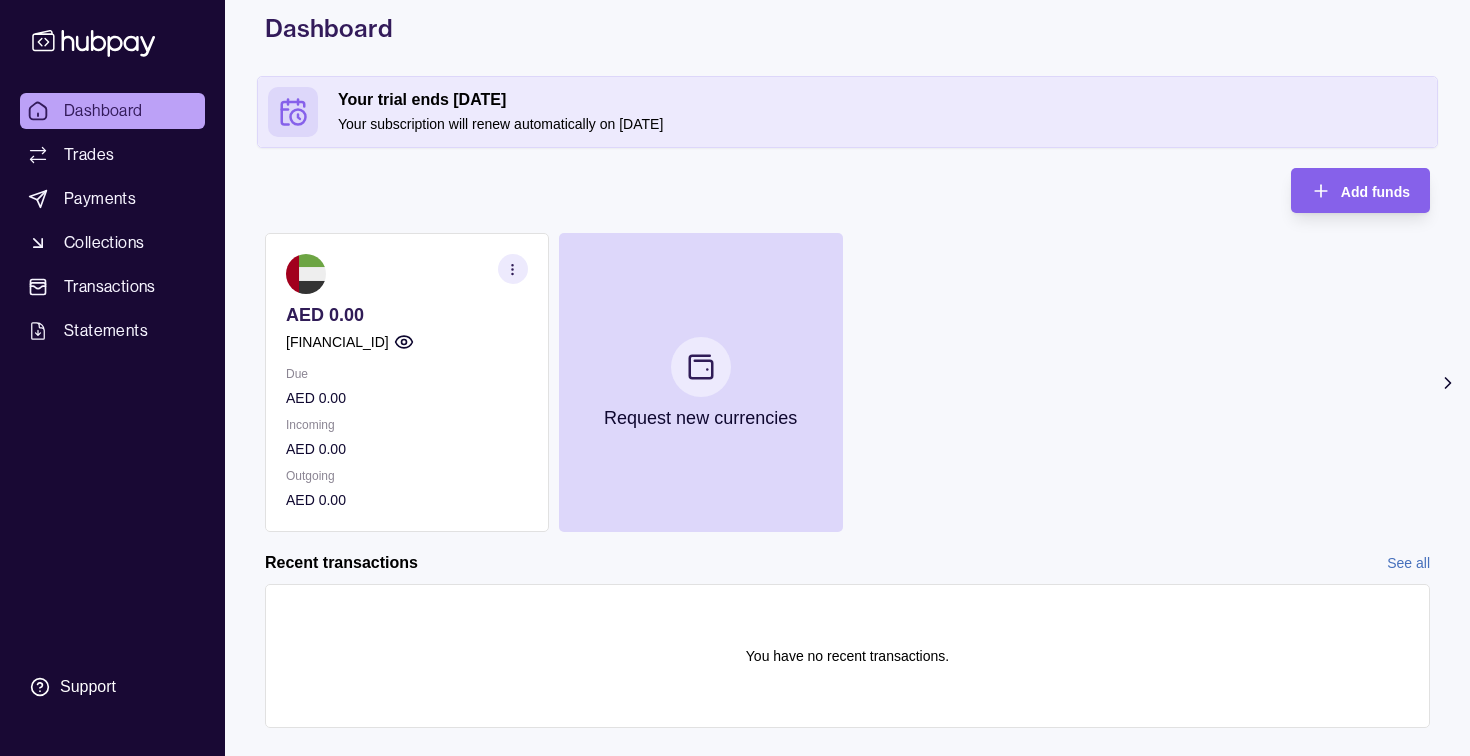 click at bounding box center (513, 269) 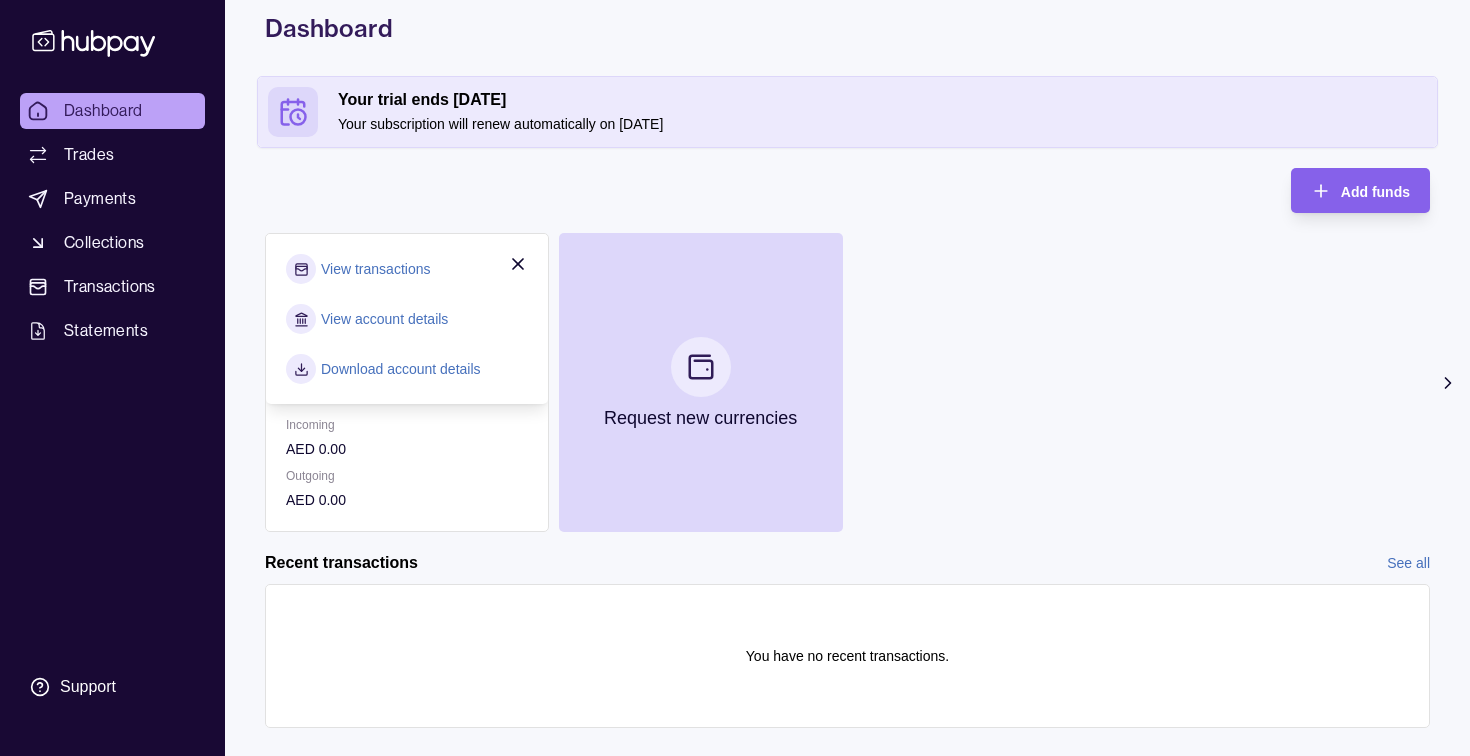 click on "View transactions" at bounding box center (375, 269) 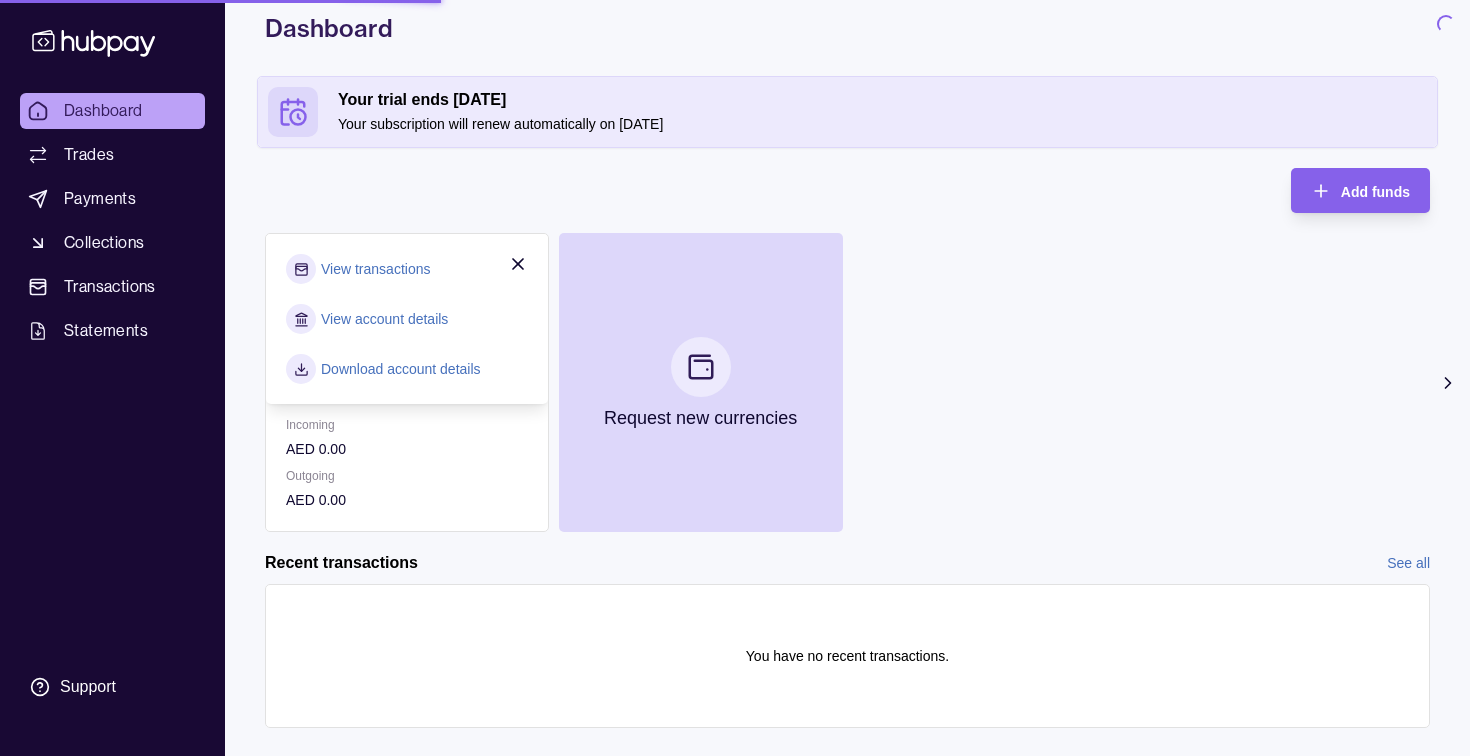 scroll, scrollTop: 0, scrollLeft: 0, axis: both 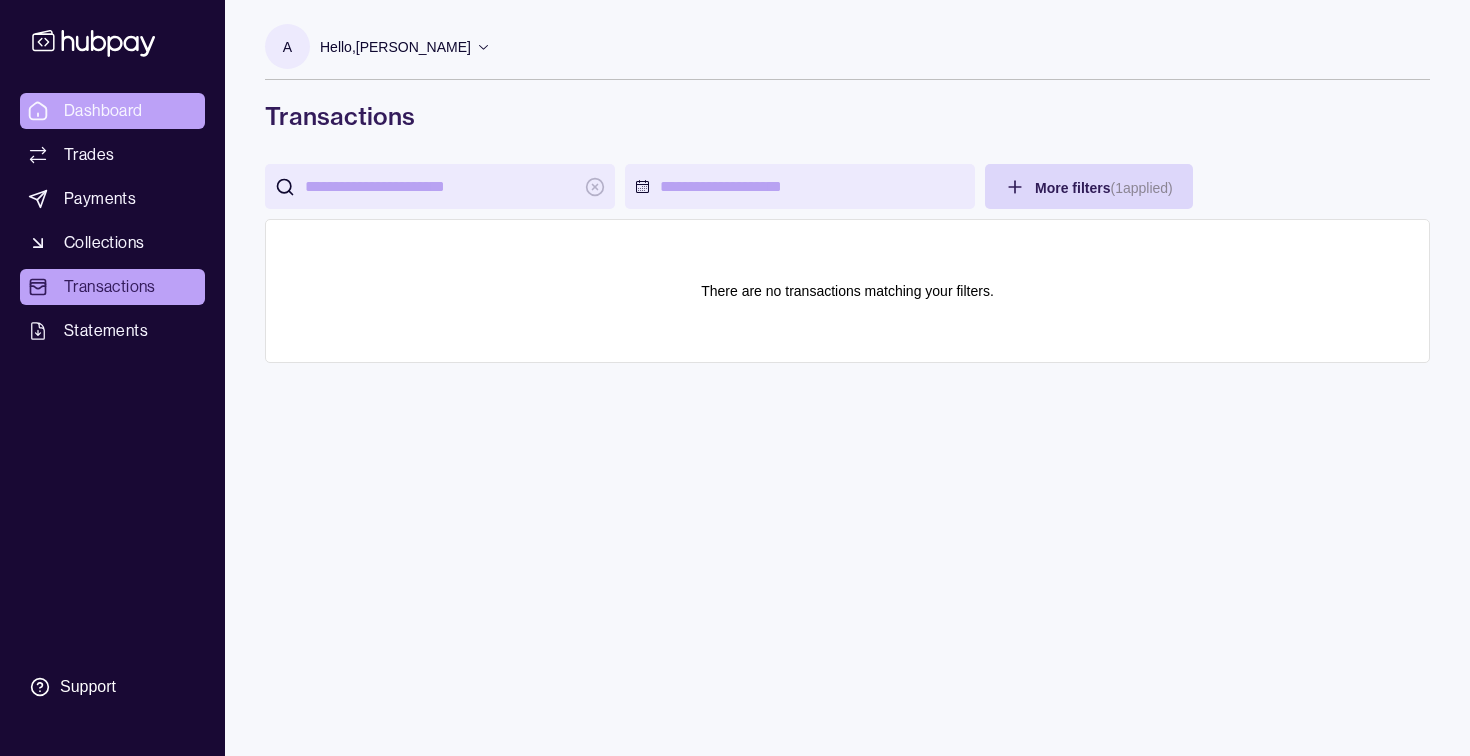 click on "Dashboard" at bounding box center (103, 111) 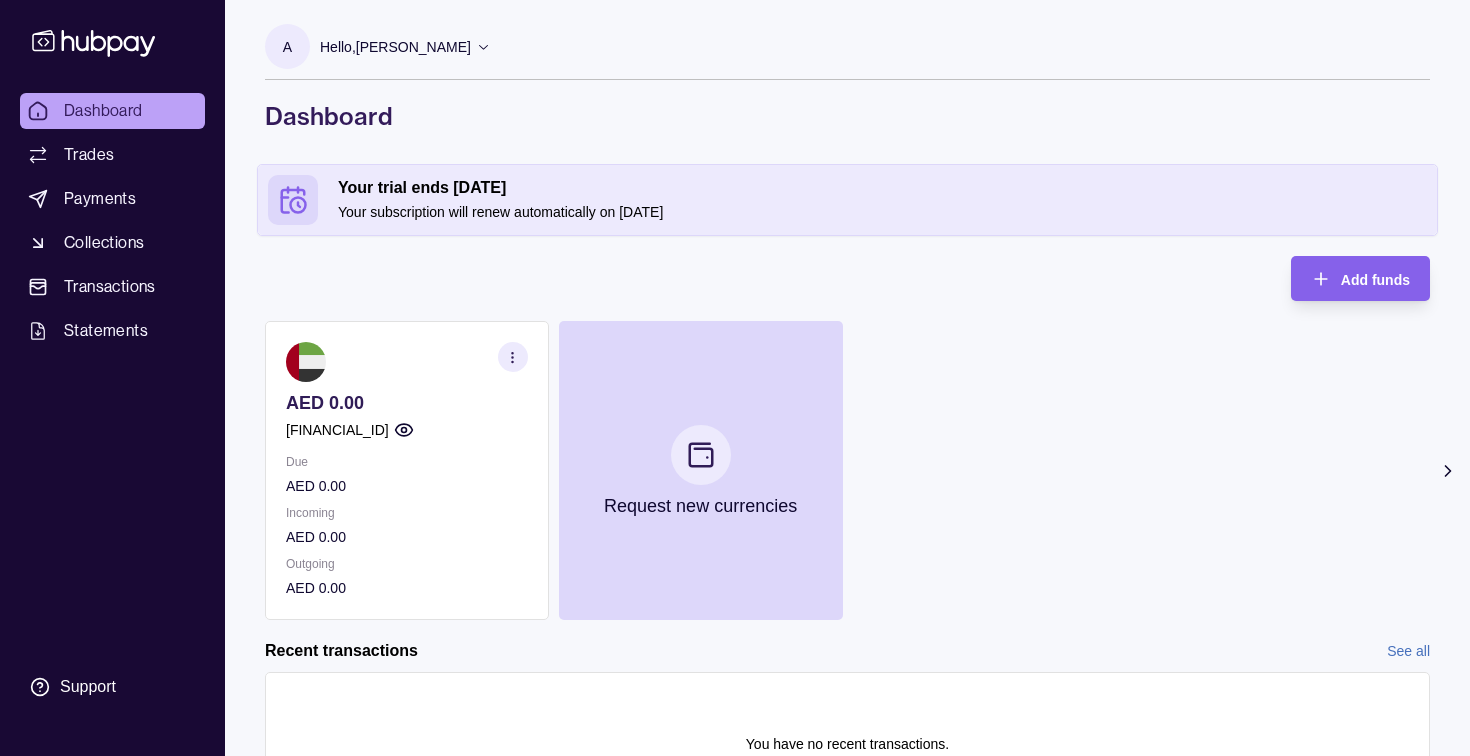 click 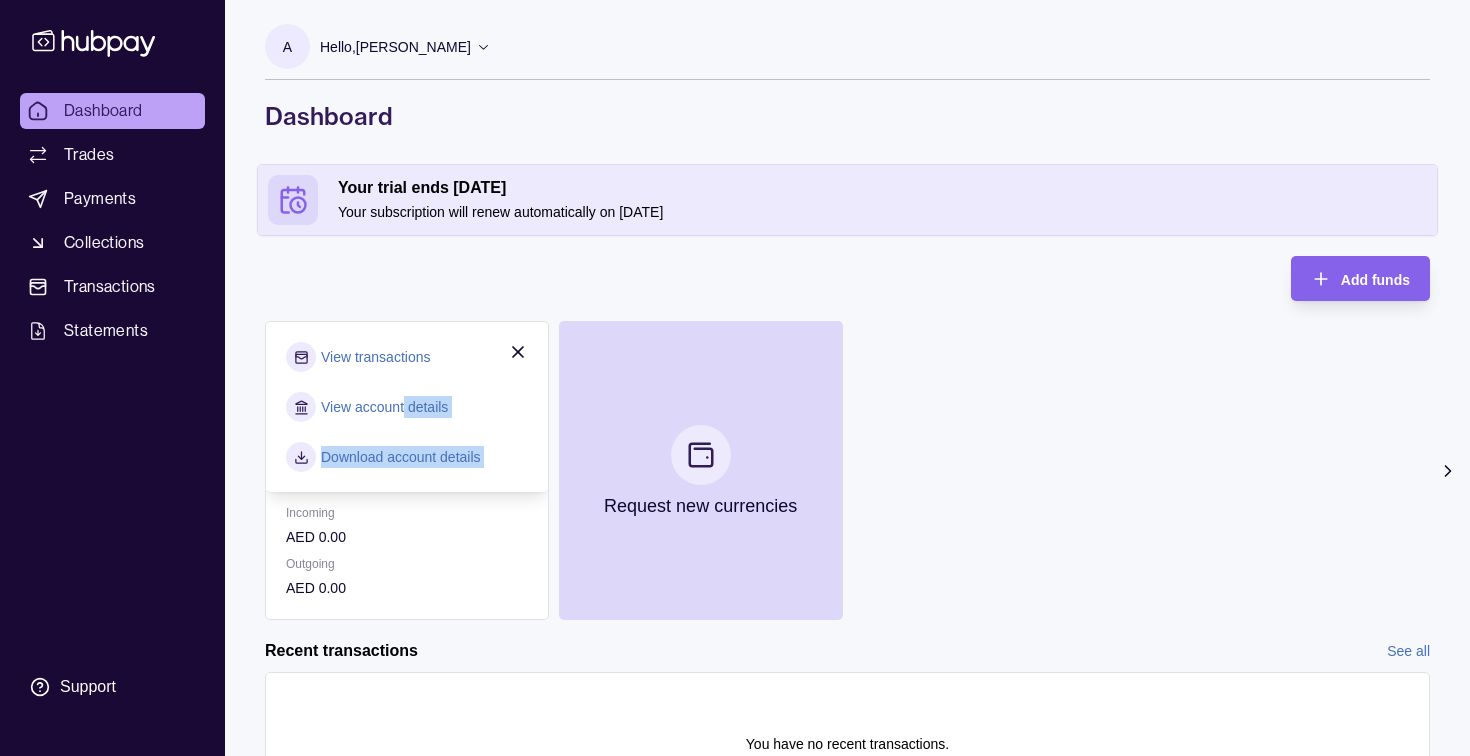 drag, startPoint x: 403, startPoint y: 408, endPoint x: 935, endPoint y: 374, distance: 533.0854 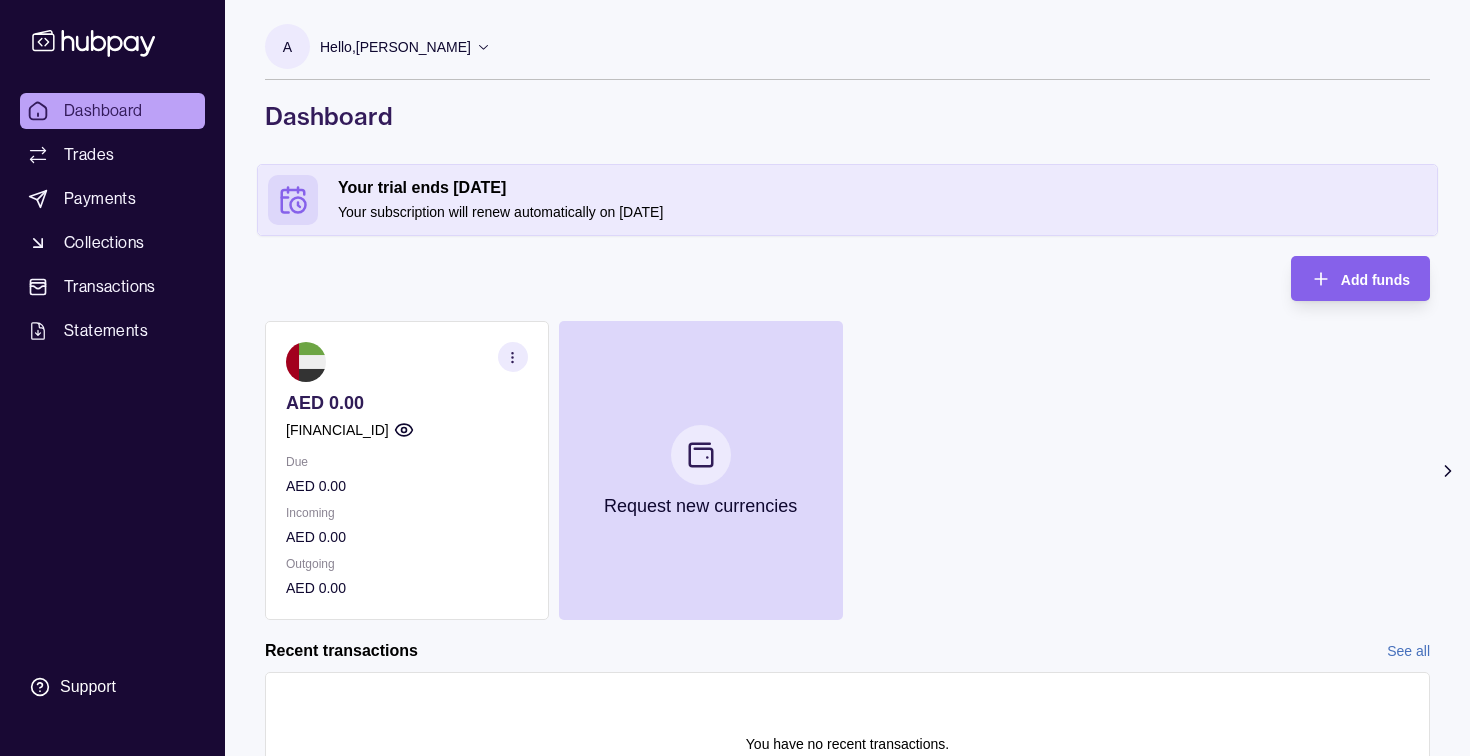 click on "AED 0.00 [FINANCIAL_ID] Due AED 0.00 Incoming AED 0.00 Outgoing AED 0.00 Request new currencies" at bounding box center (847, 470) 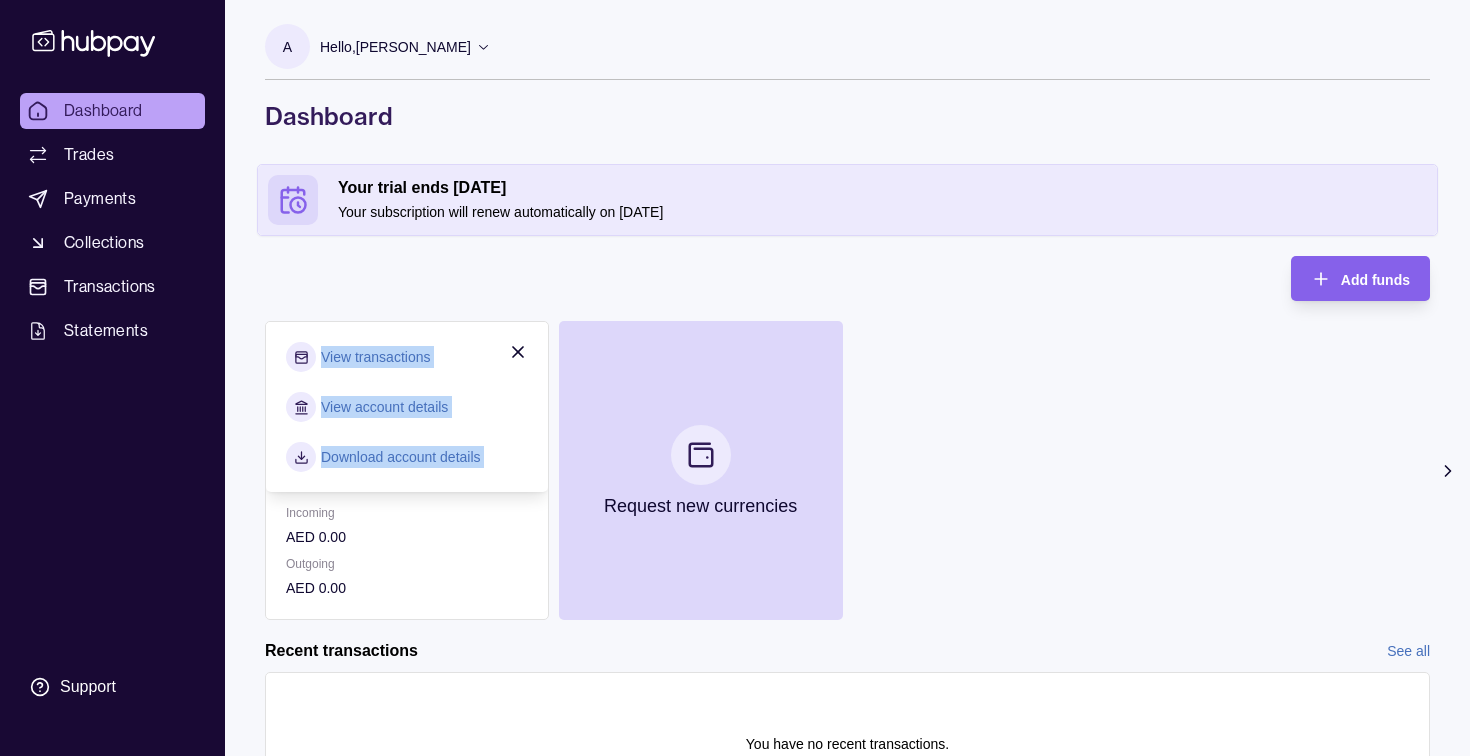 click on "Download account details" at bounding box center [401, 457] 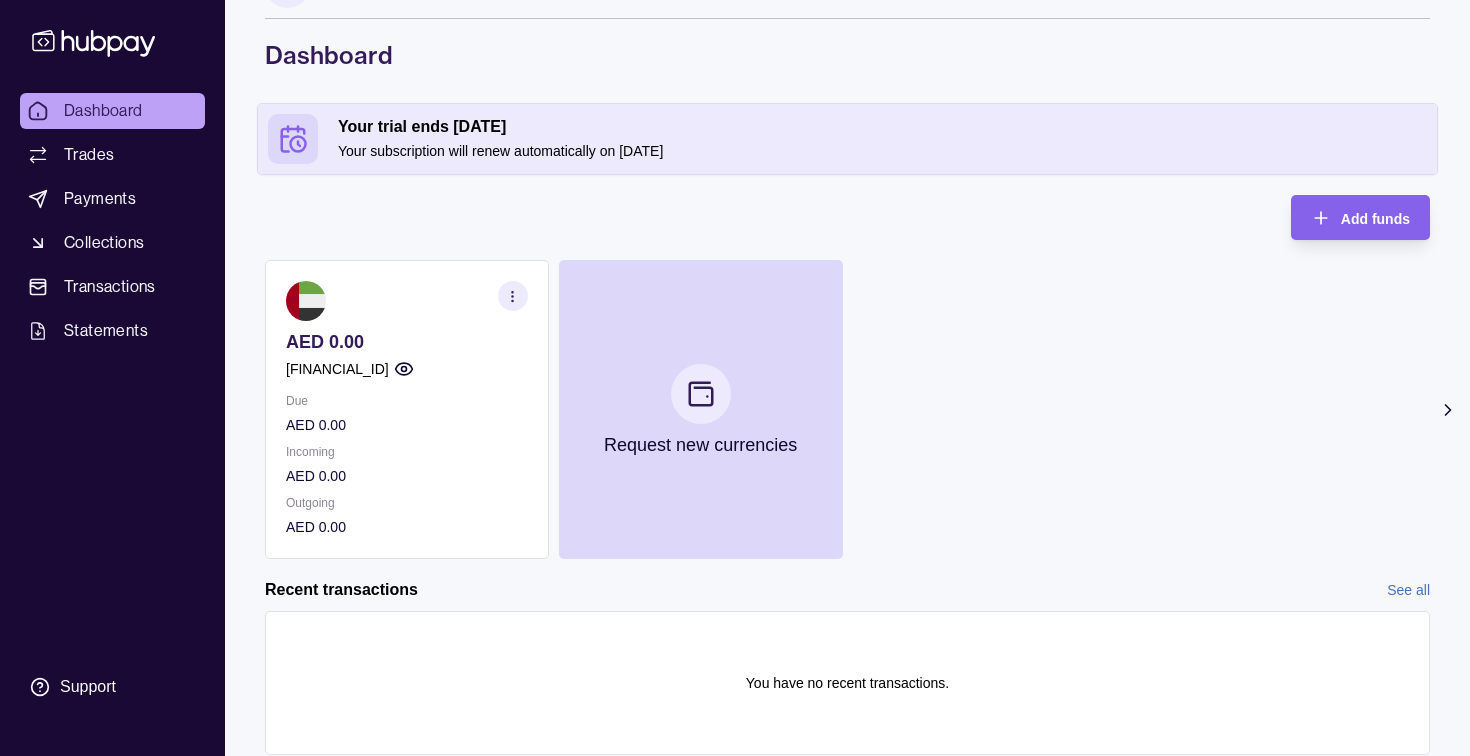 scroll, scrollTop: 0, scrollLeft: 0, axis: both 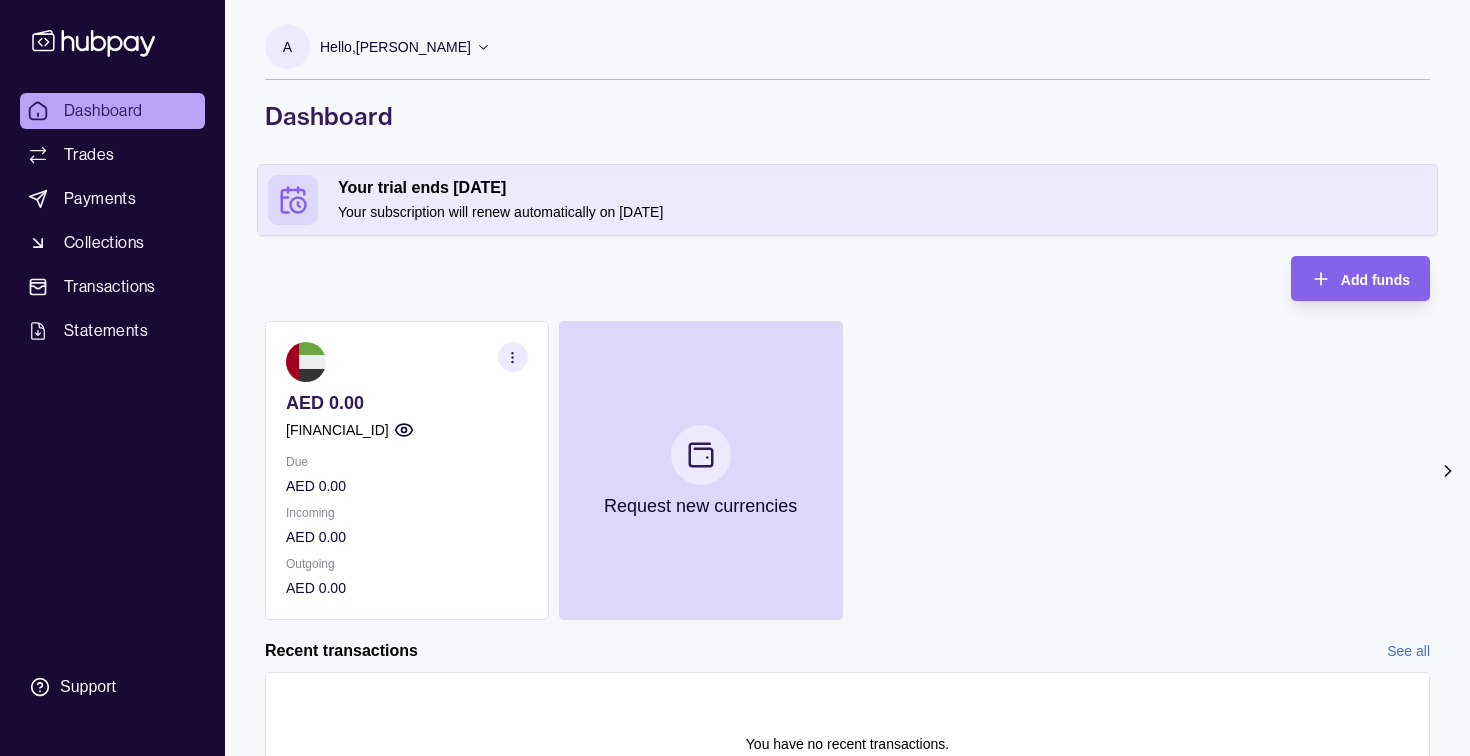 click on "Hello,  [PERSON_NAME]" at bounding box center (395, 47) 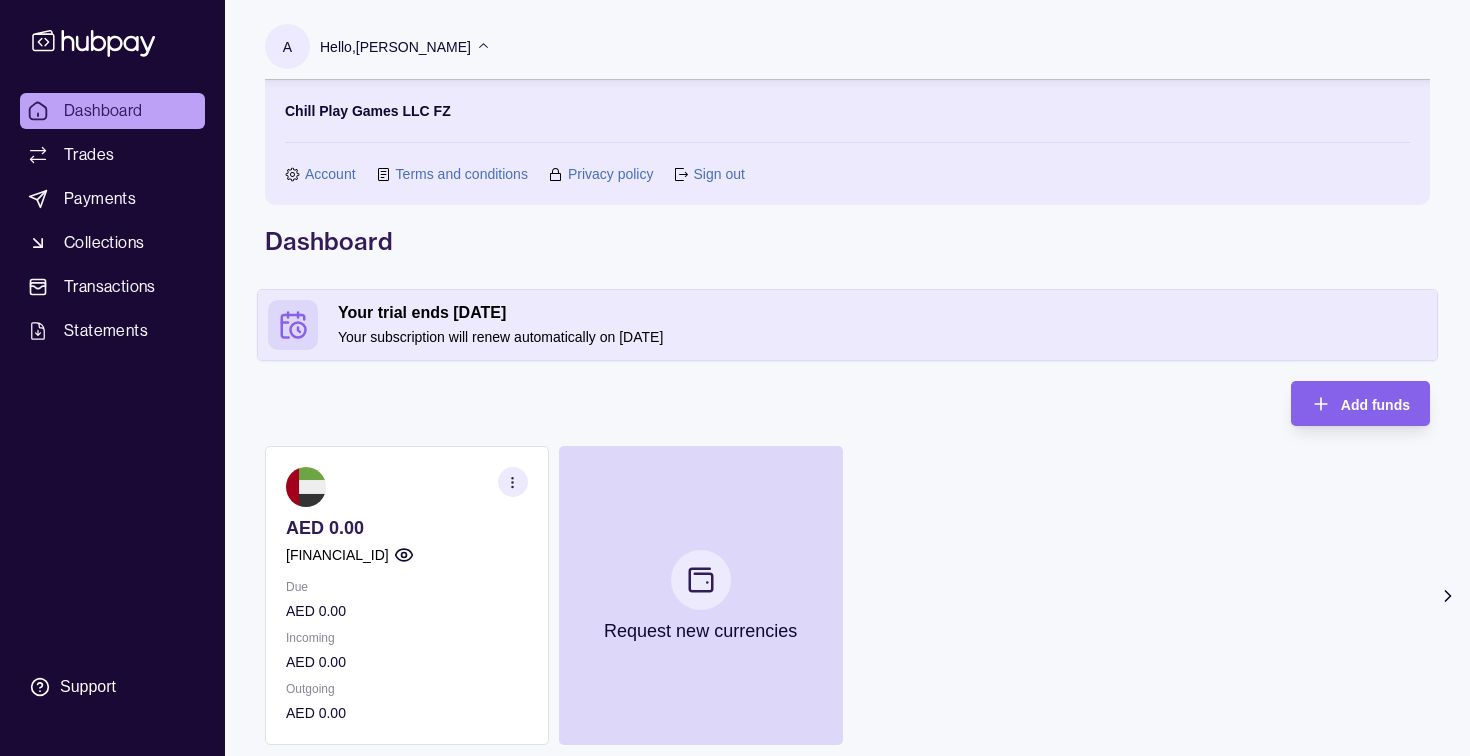 click on "Account" at bounding box center (330, 174) 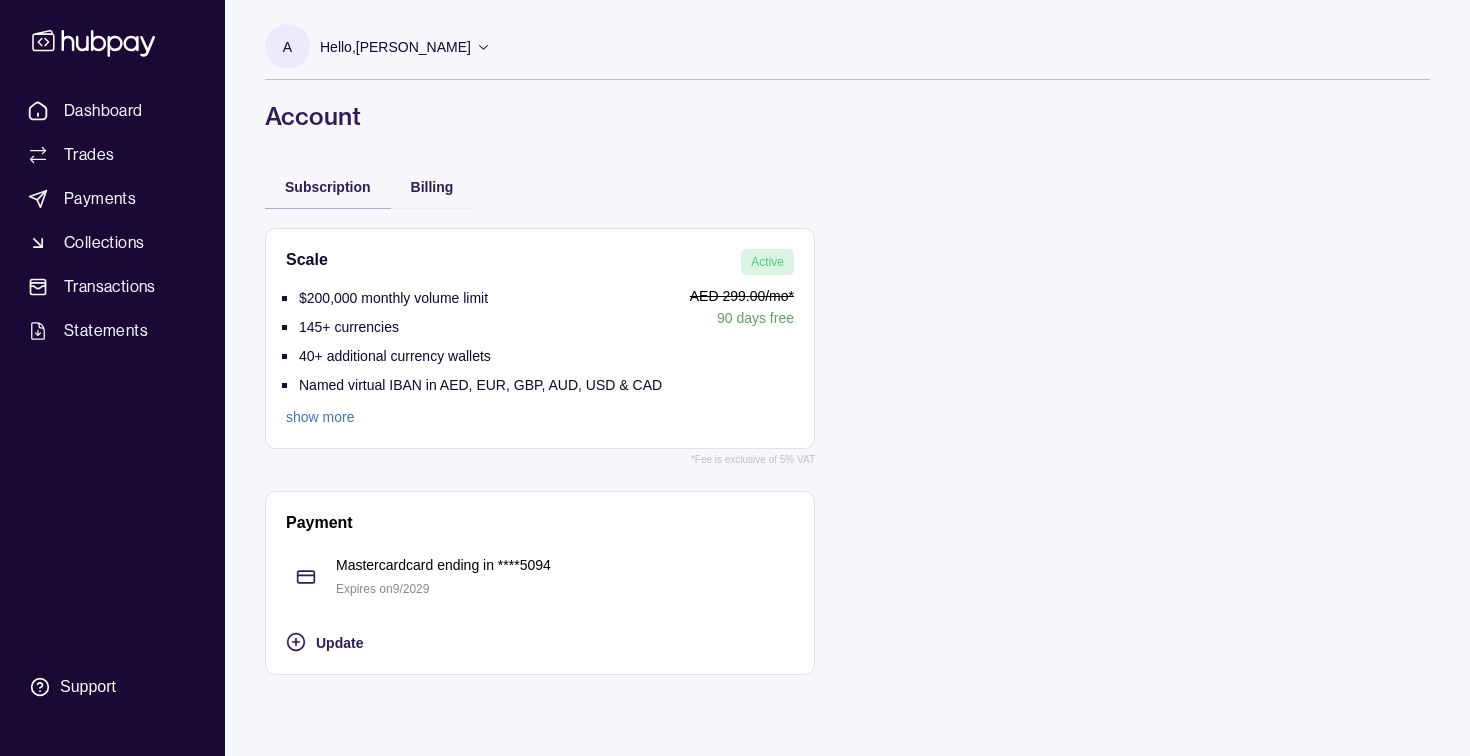 click on "Expires on  9 / 2029" at bounding box center [565, 589] 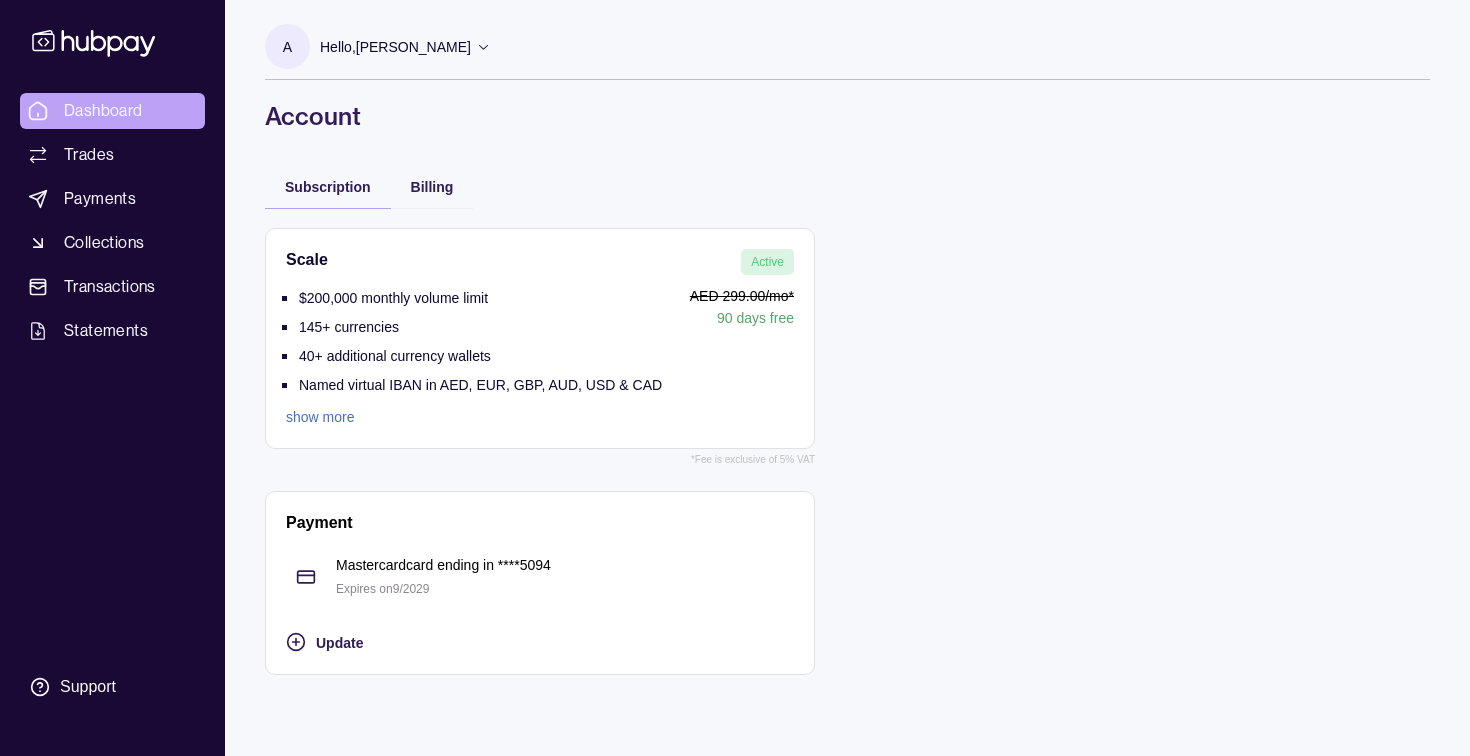 click on "Dashboard" at bounding box center (103, 111) 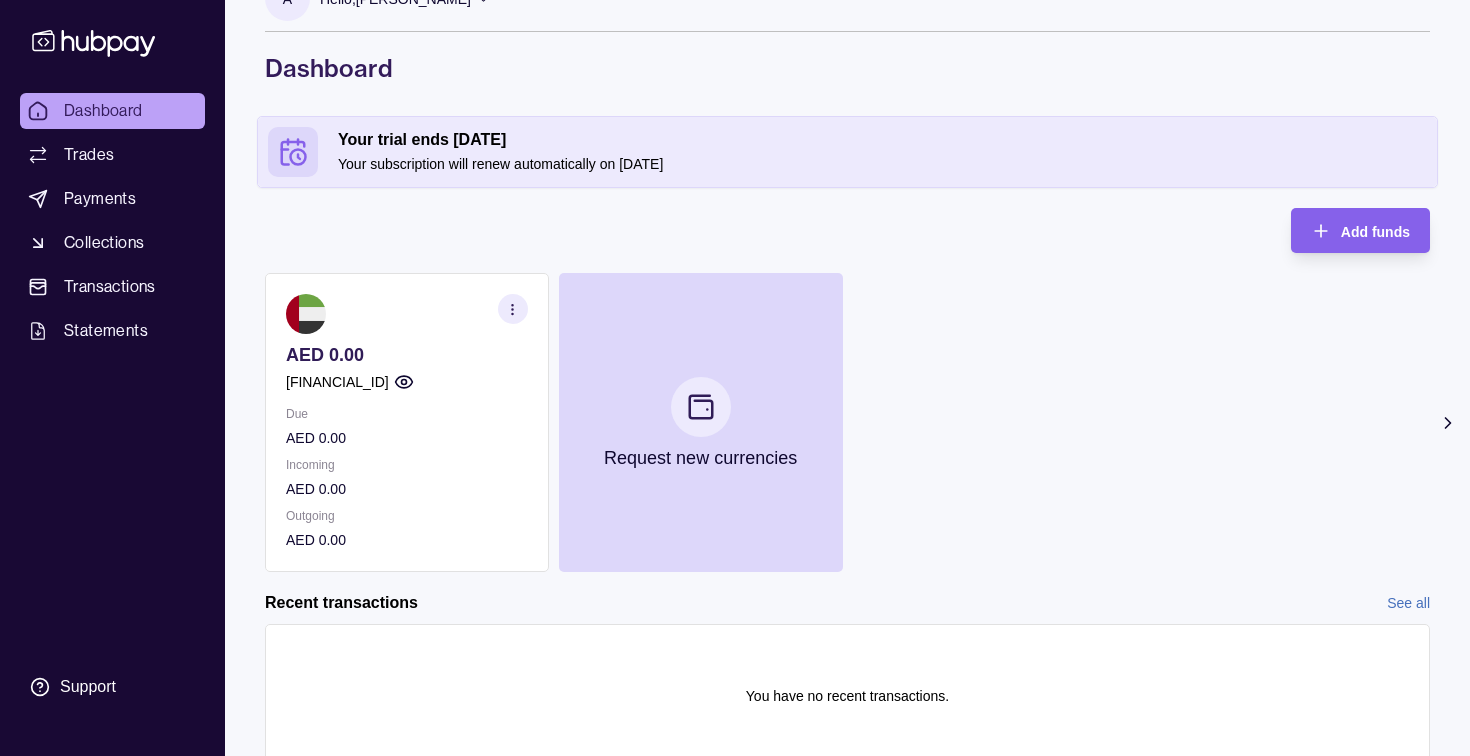 scroll, scrollTop: 0, scrollLeft: 0, axis: both 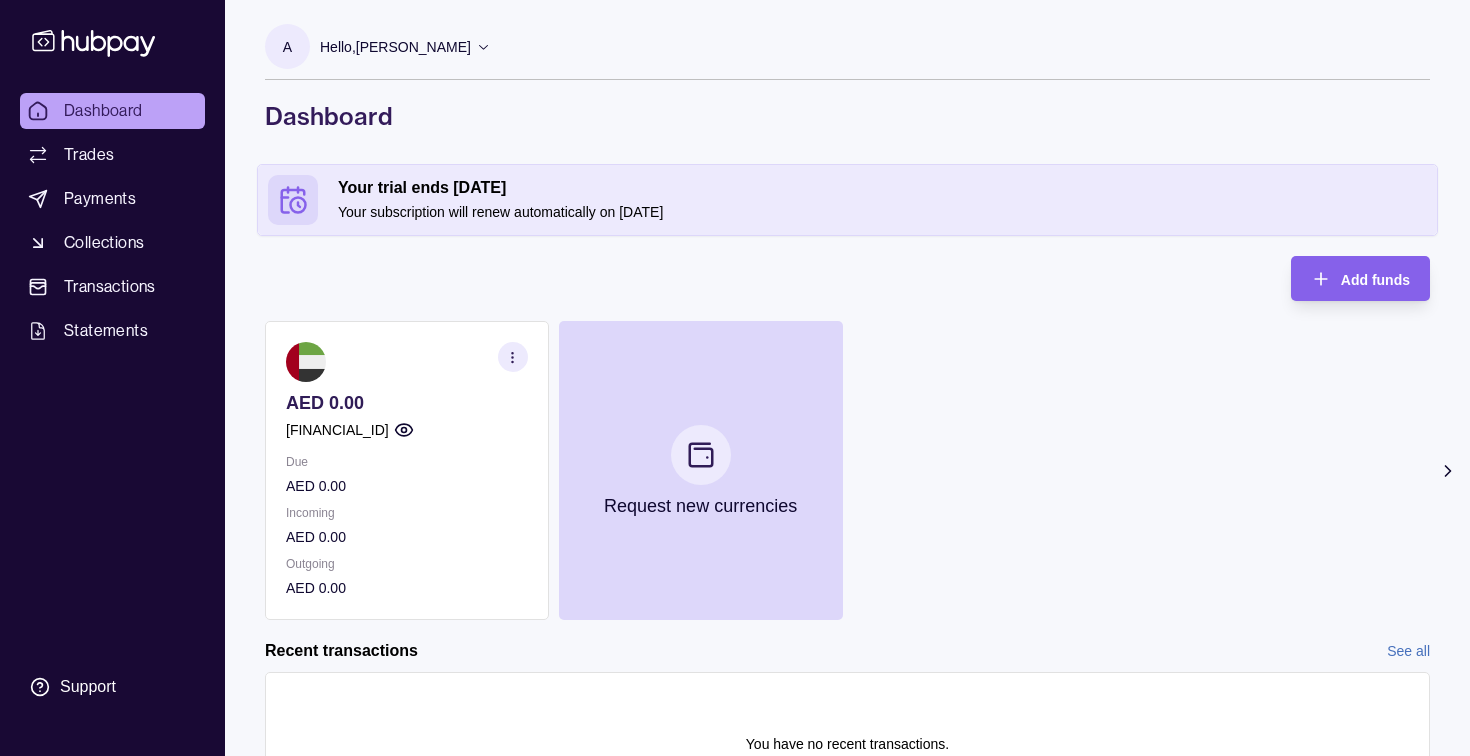 click on "Hello,  [PERSON_NAME]" at bounding box center (395, 47) 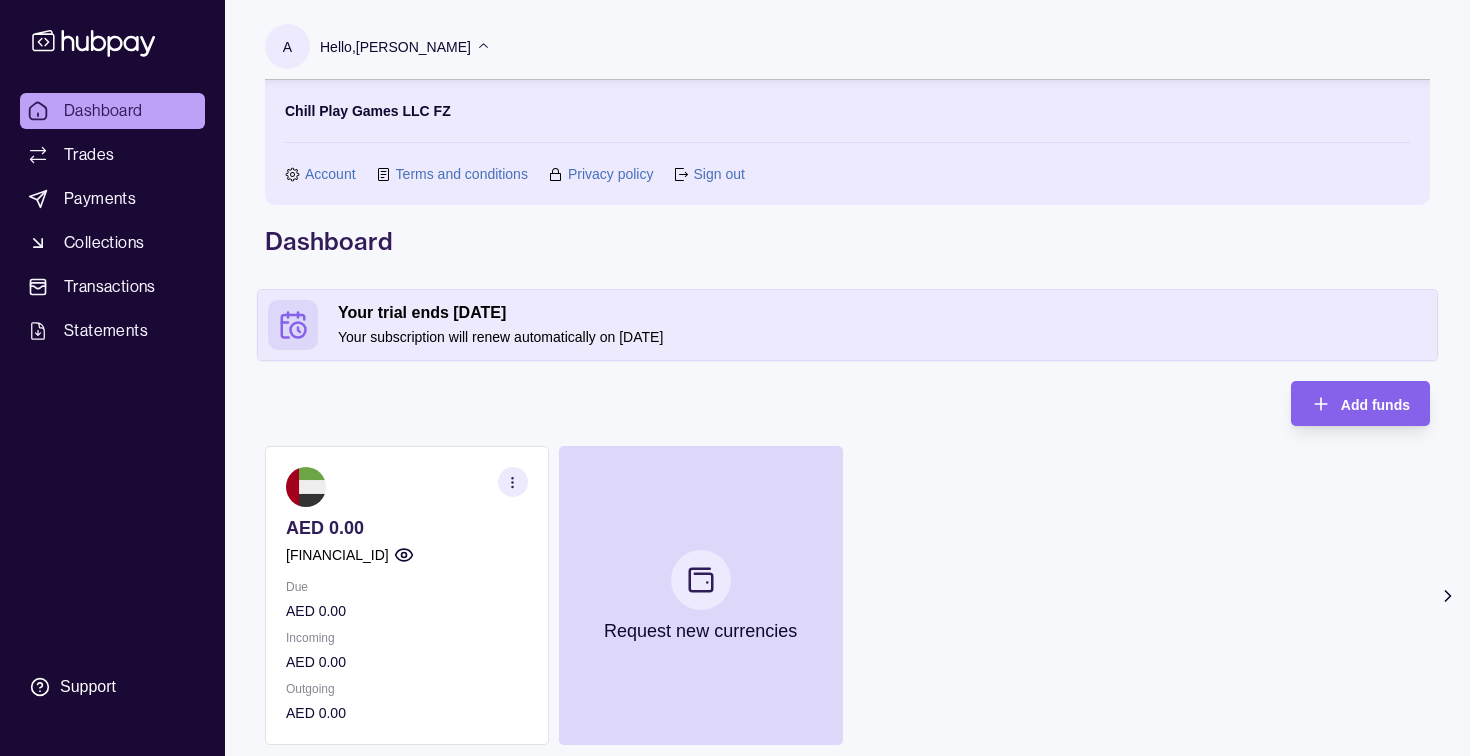 click on "Sign out" at bounding box center [718, 174] 